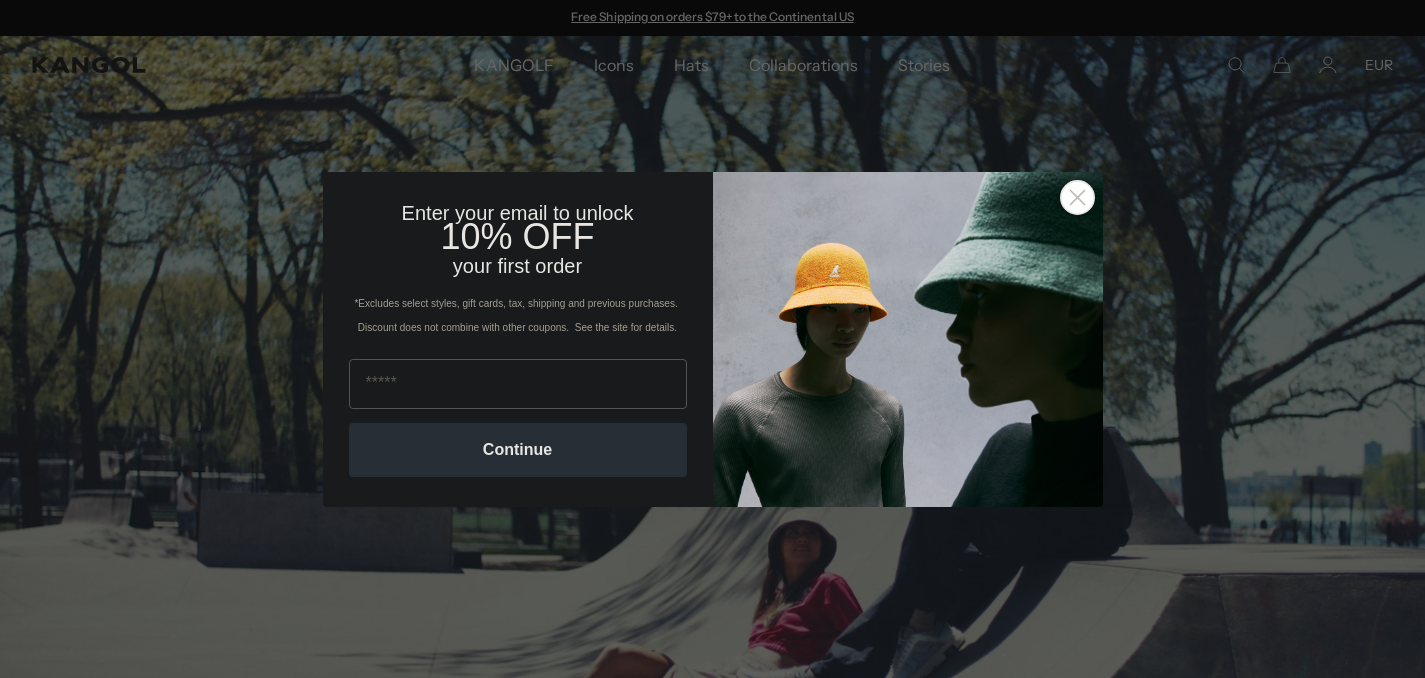 scroll, scrollTop: 0, scrollLeft: 0, axis: both 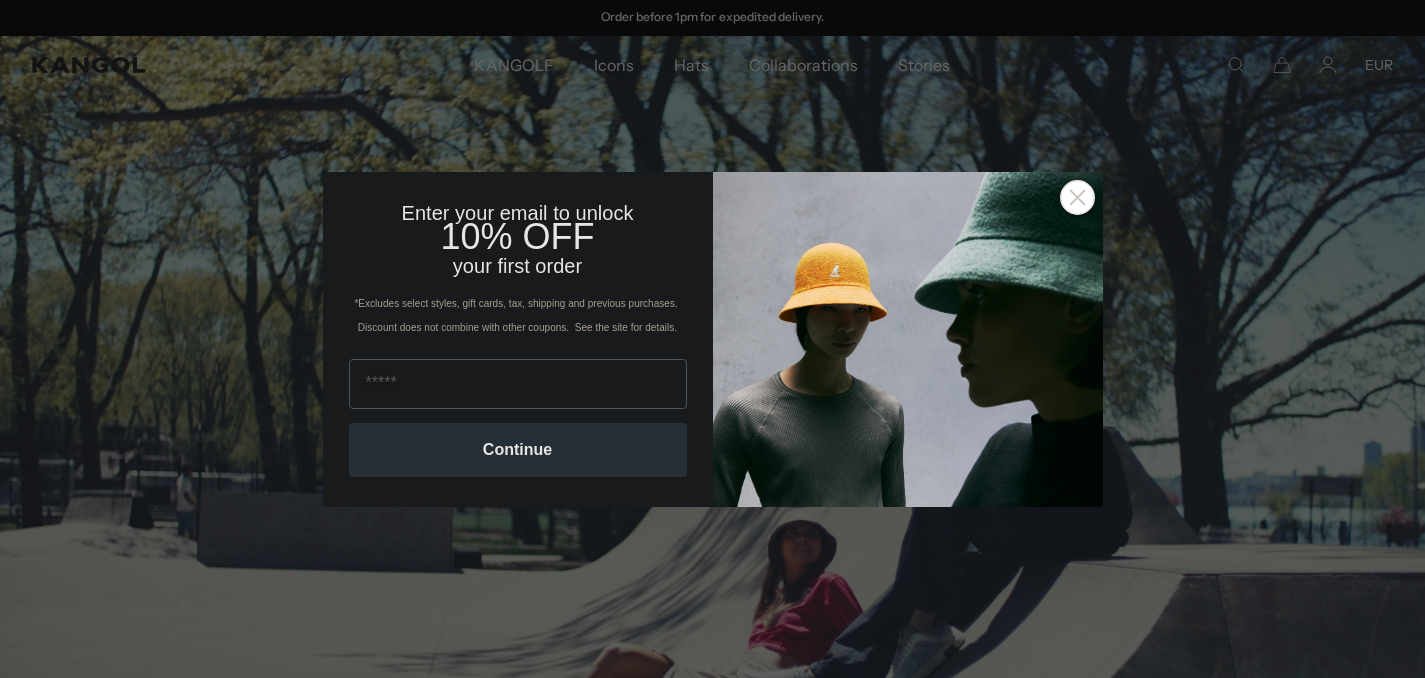 click 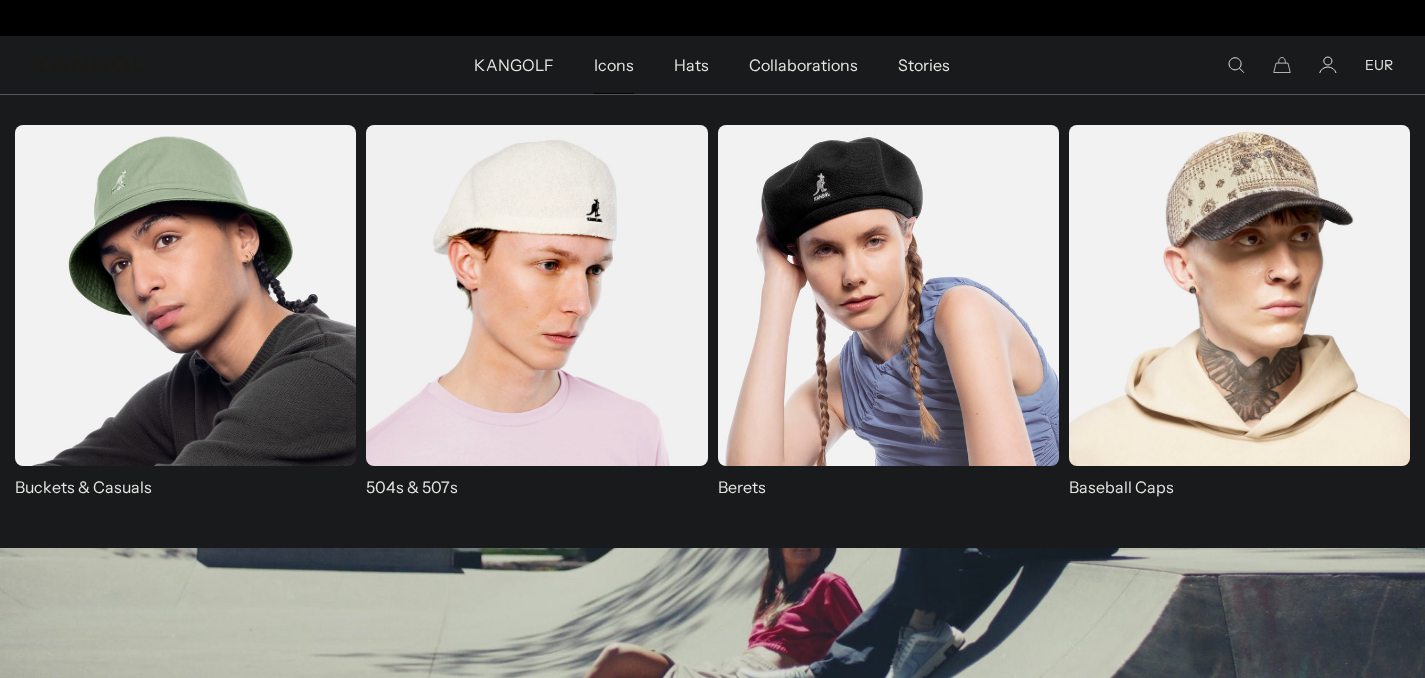 scroll, scrollTop: 0, scrollLeft: 0, axis: both 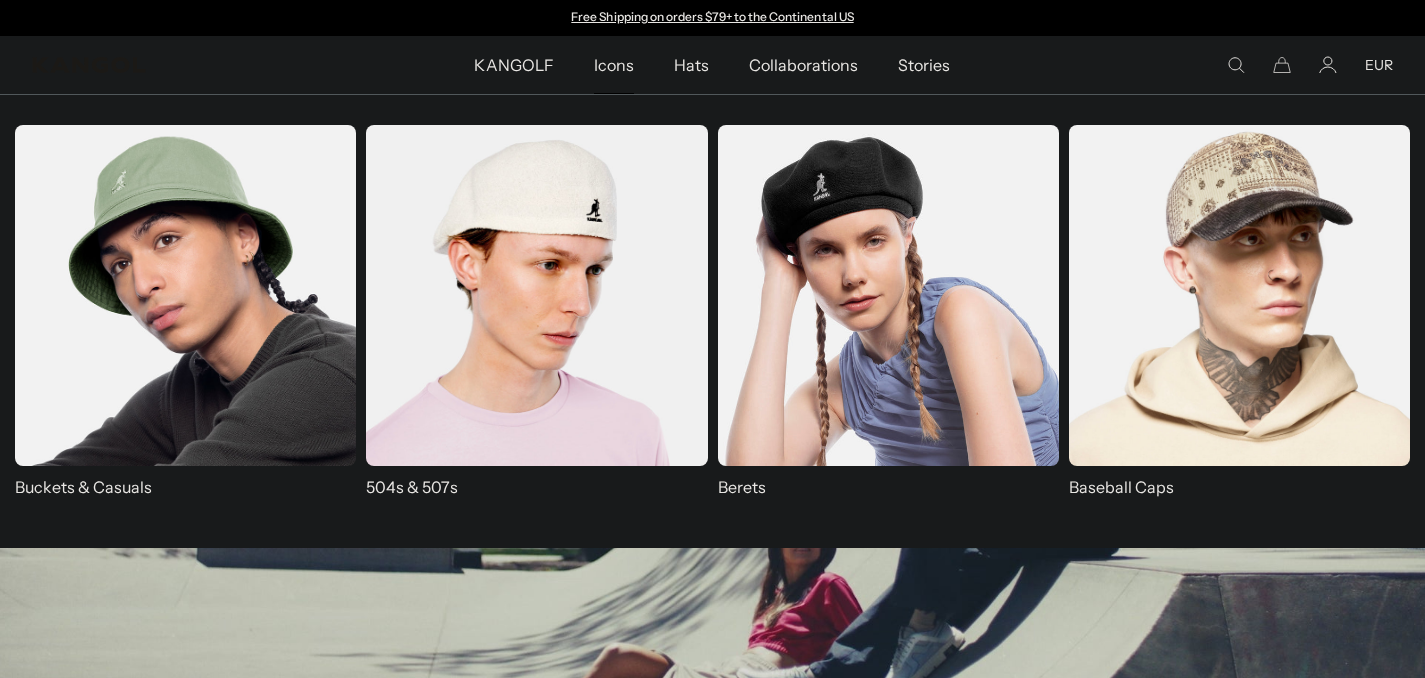click at bounding box center [185, 295] 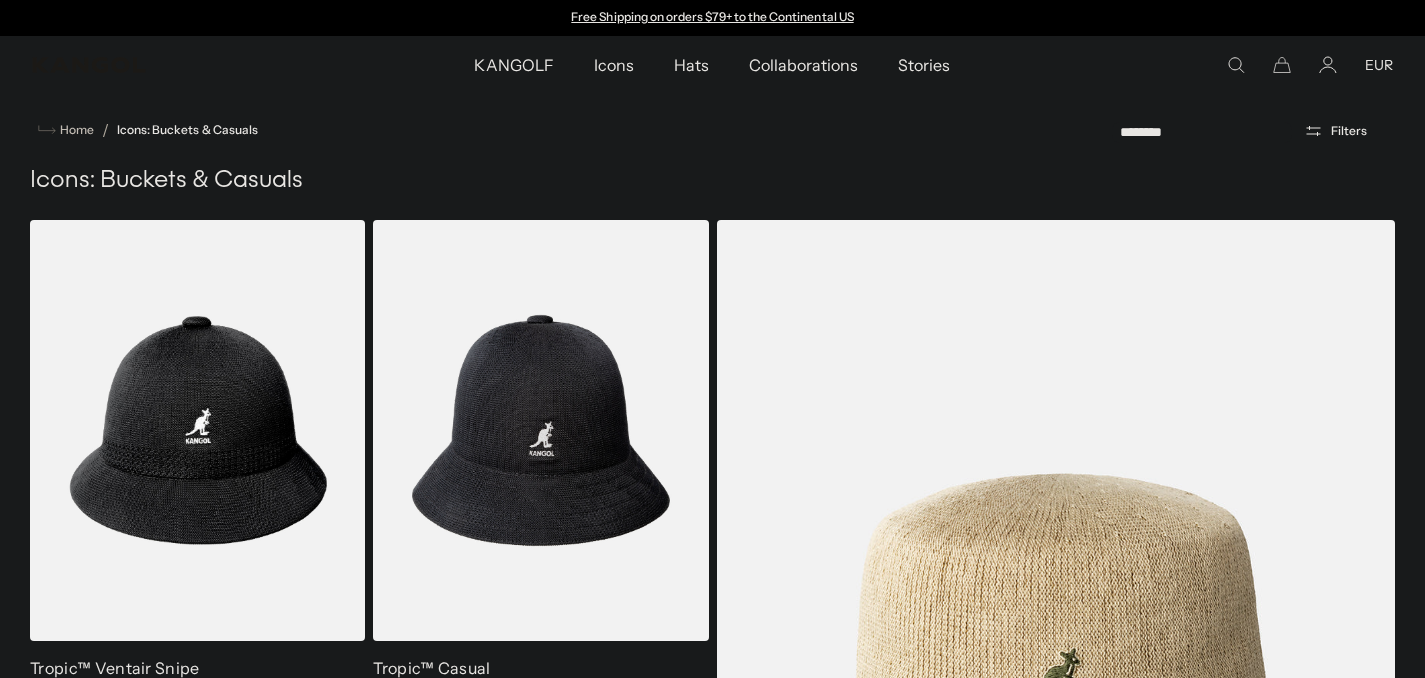 scroll, scrollTop: 0, scrollLeft: 0, axis: both 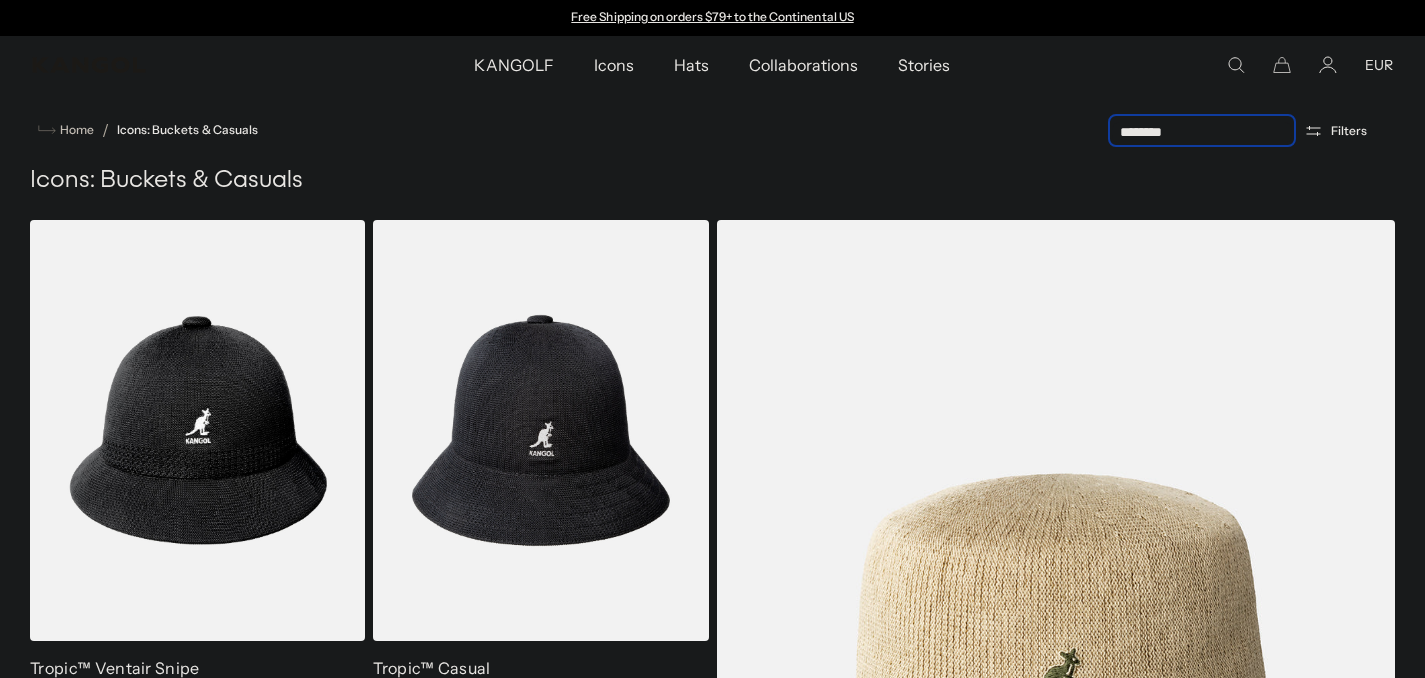 click on "**********" at bounding box center [1202, 132] 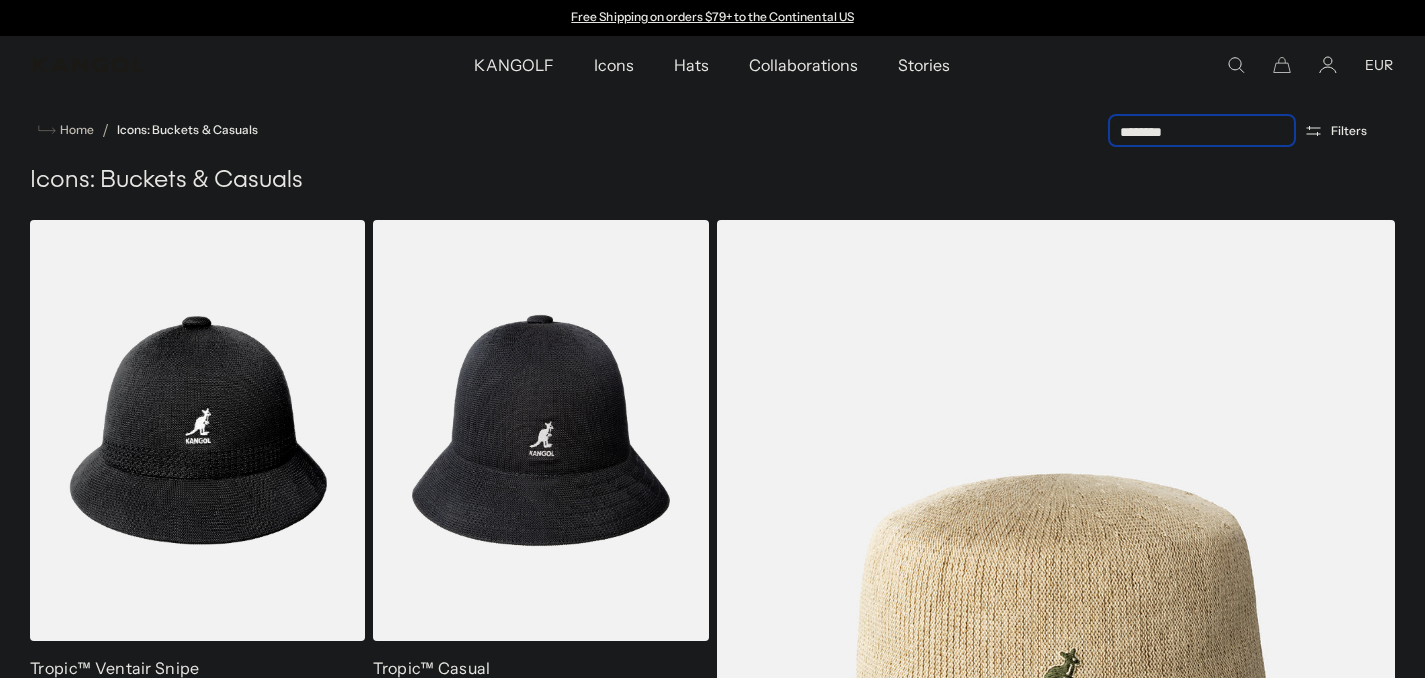 select on "*****" 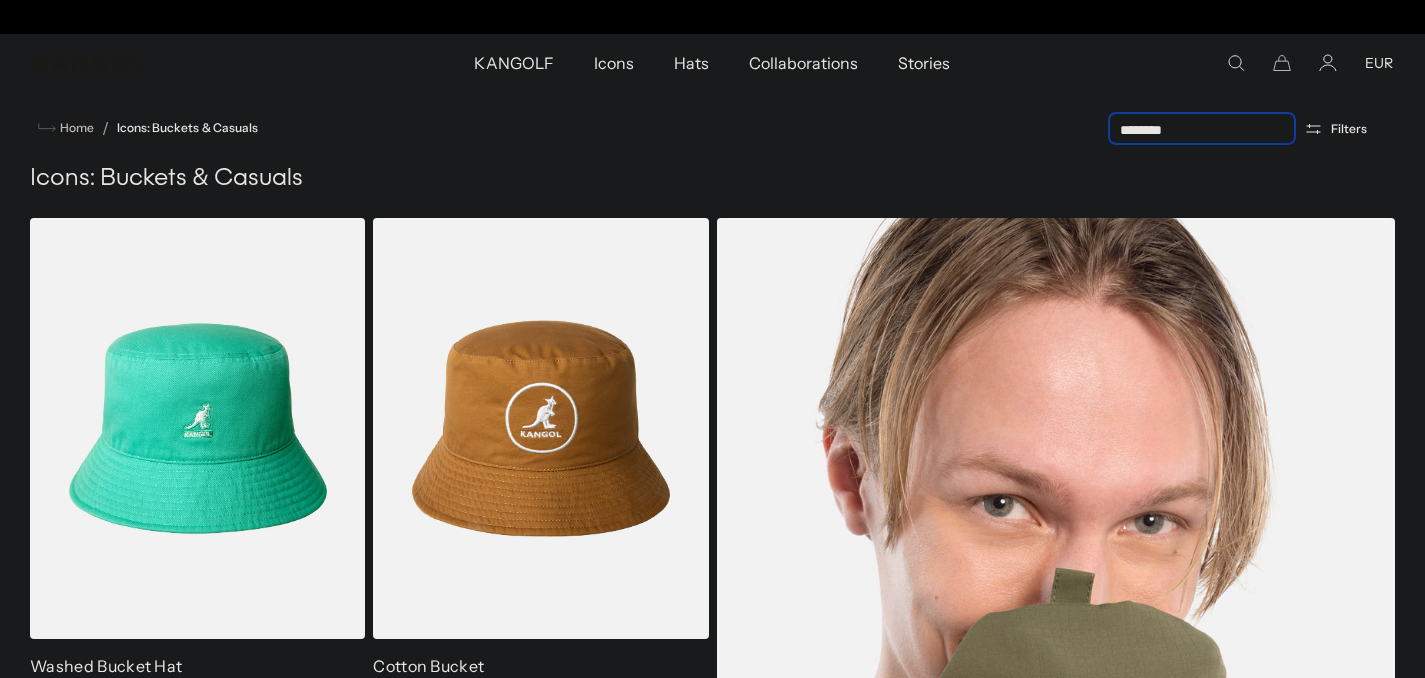 scroll, scrollTop: 50, scrollLeft: 0, axis: vertical 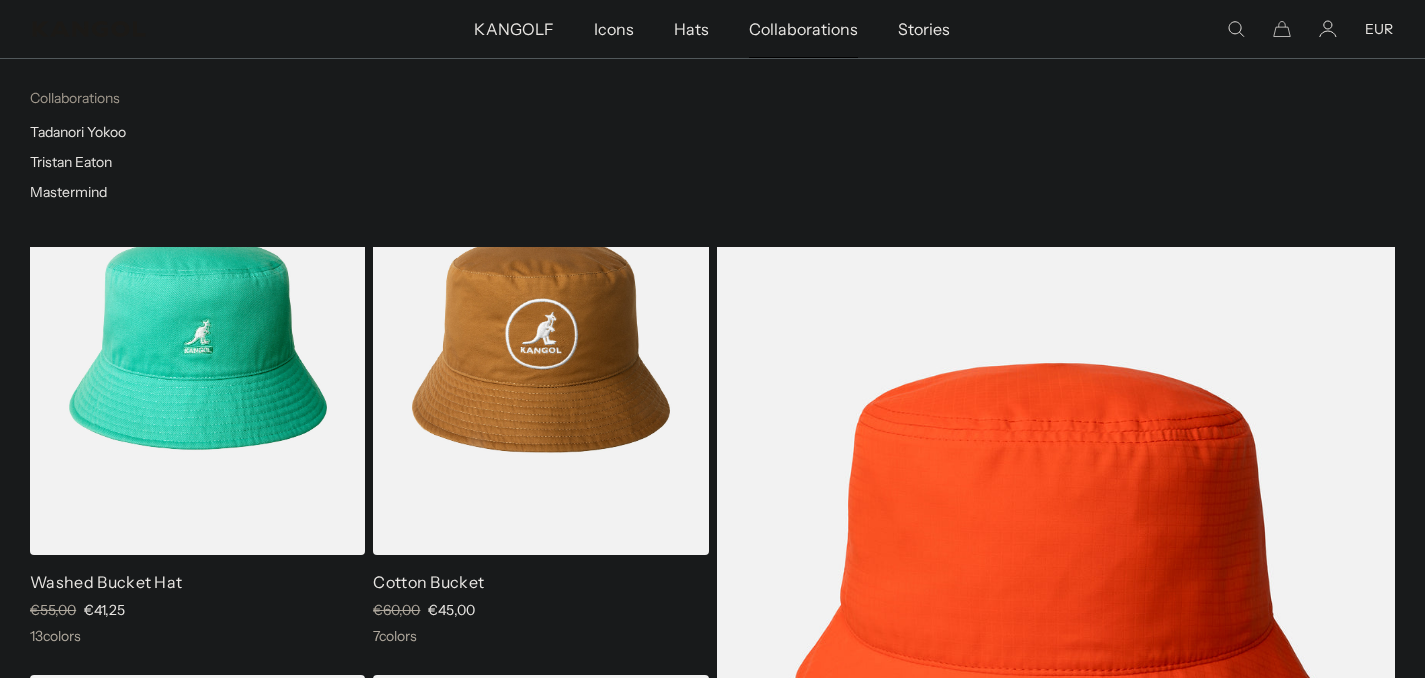 drag, startPoint x: 266, startPoint y: 302, endPoint x: 852, endPoint y: 13, distance: 653.38885 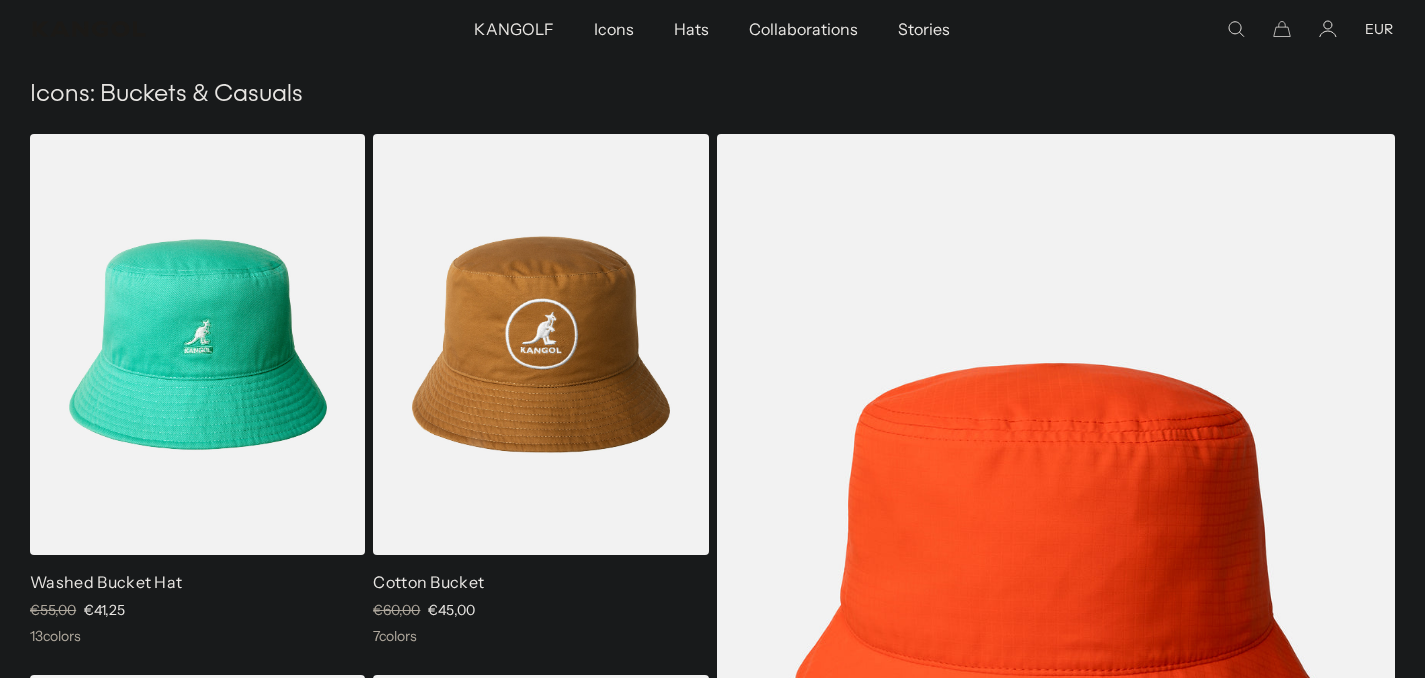 scroll, scrollTop: 0, scrollLeft: 0, axis: both 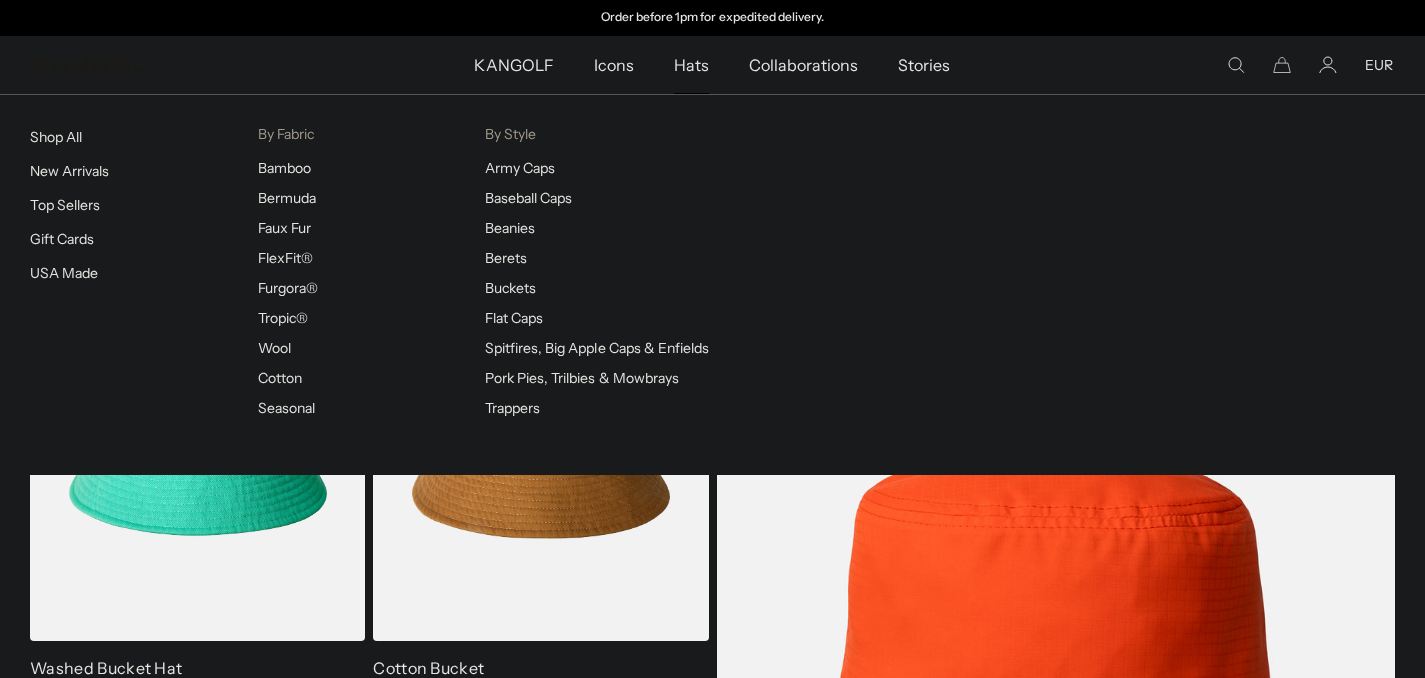 click on "Hats" at bounding box center (691, 65) 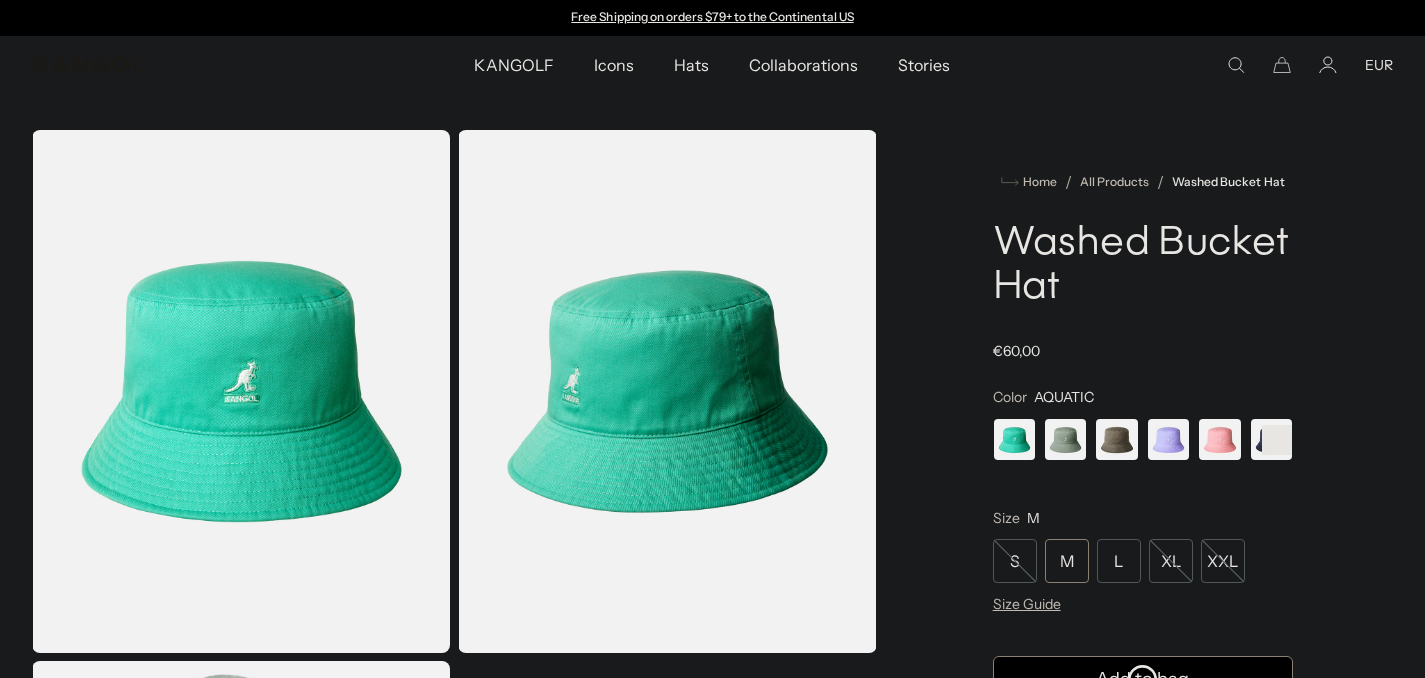 scroll, scrollTop: 0, scrollLeft: 0, axis: both 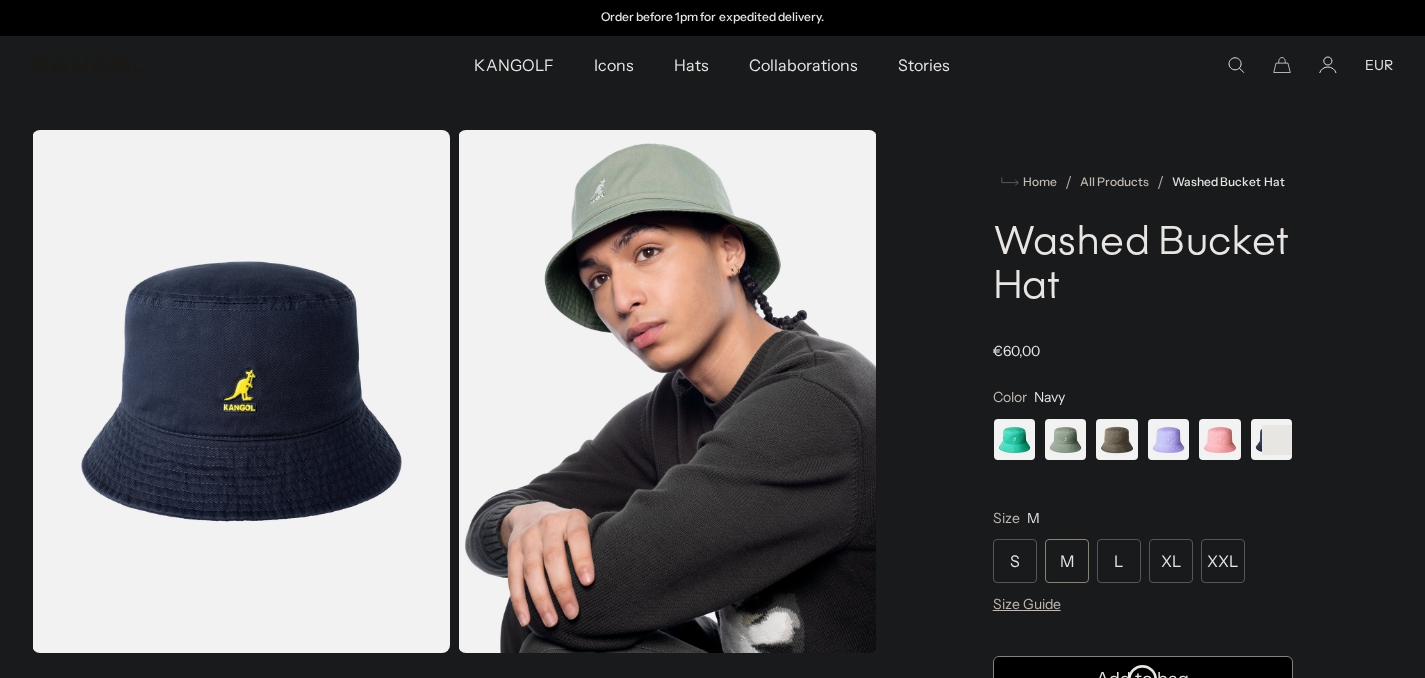 click 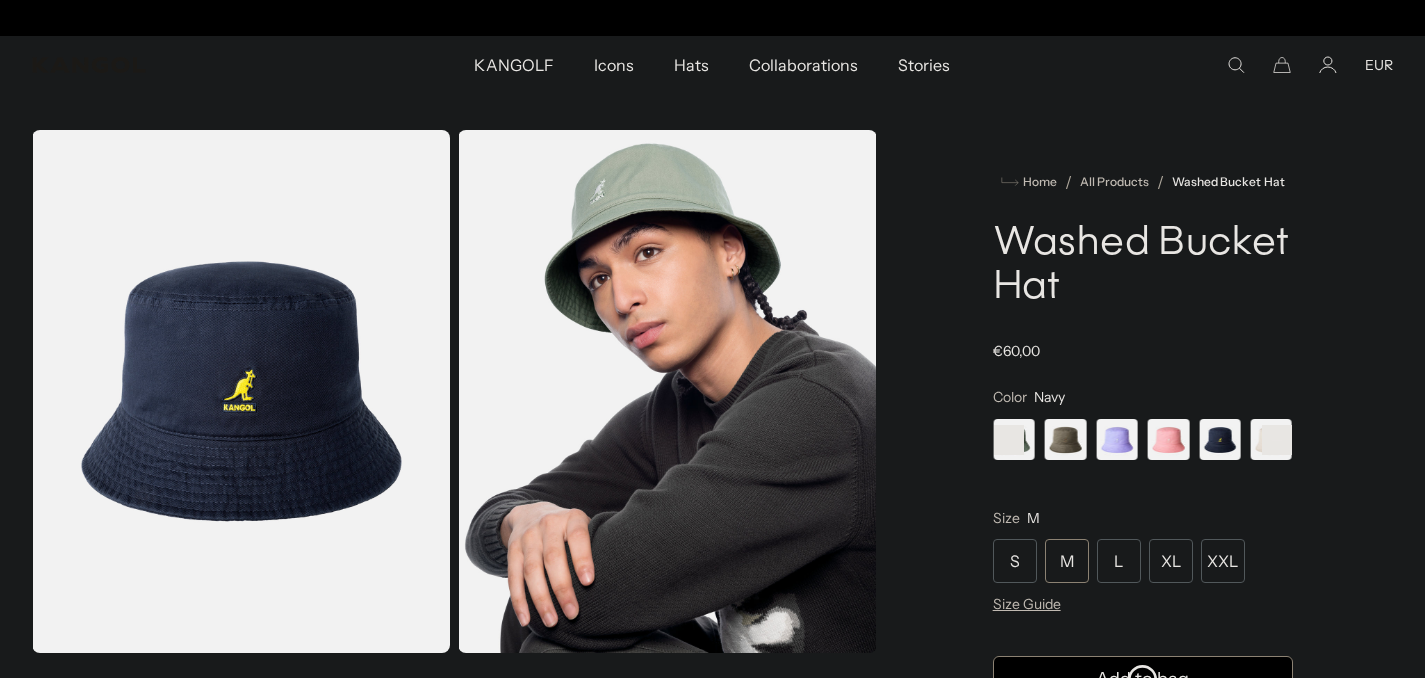 scroll, scrollTop: 0, scrollLeft: 0, axis: both 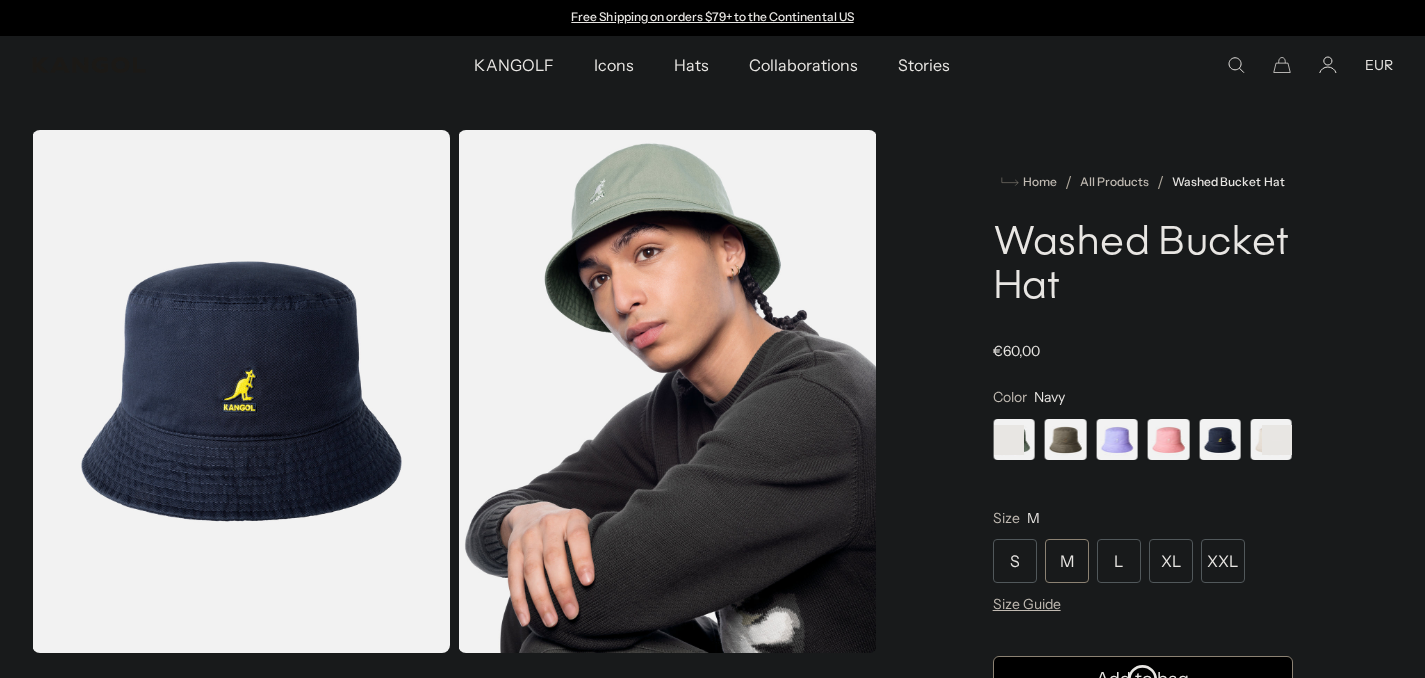 click 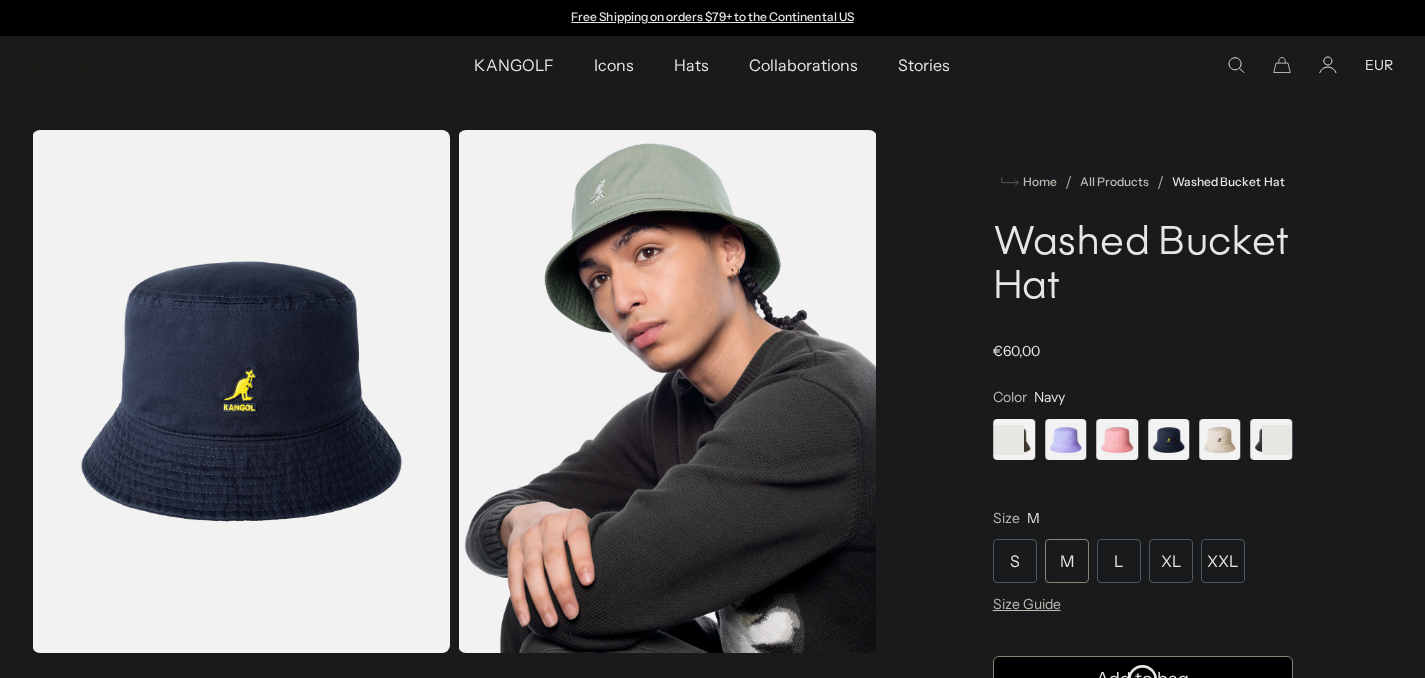 click 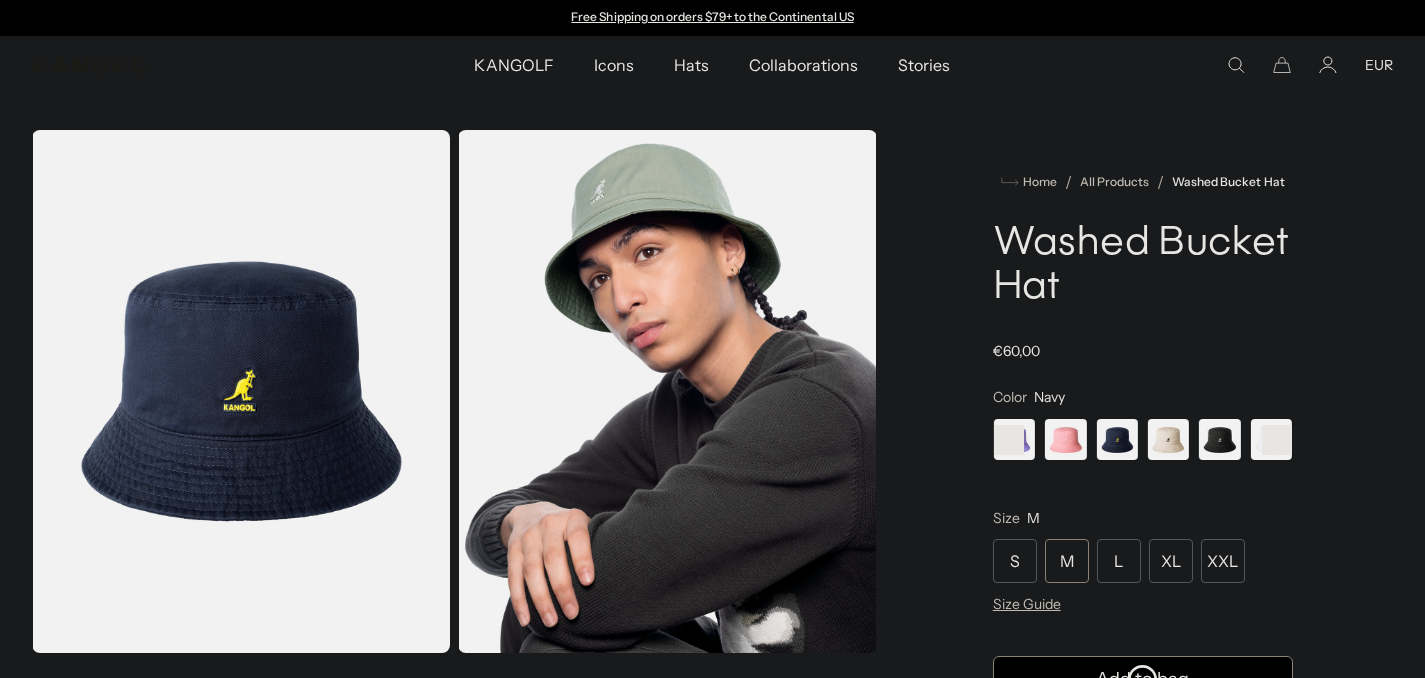 click at bounding box center (1219, 439) 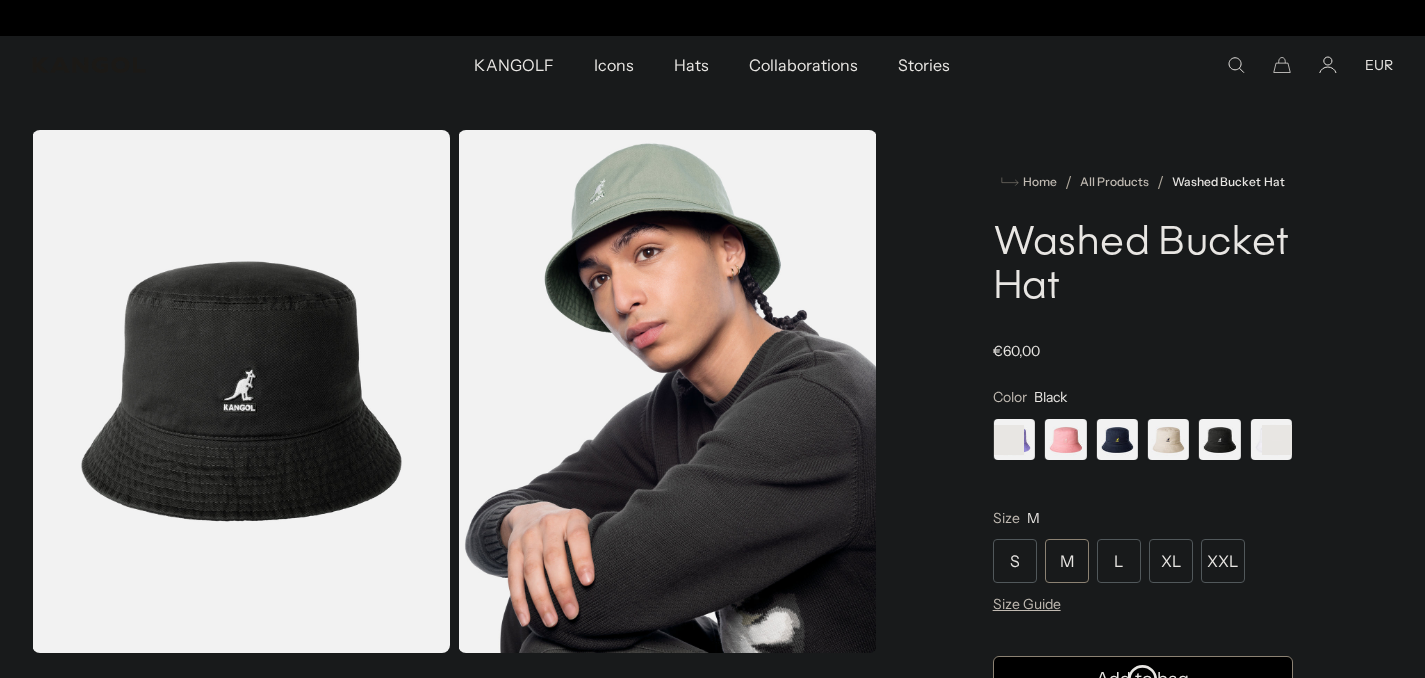 scroll, scrollTop: 0, scrollLeft: 0, axis: both 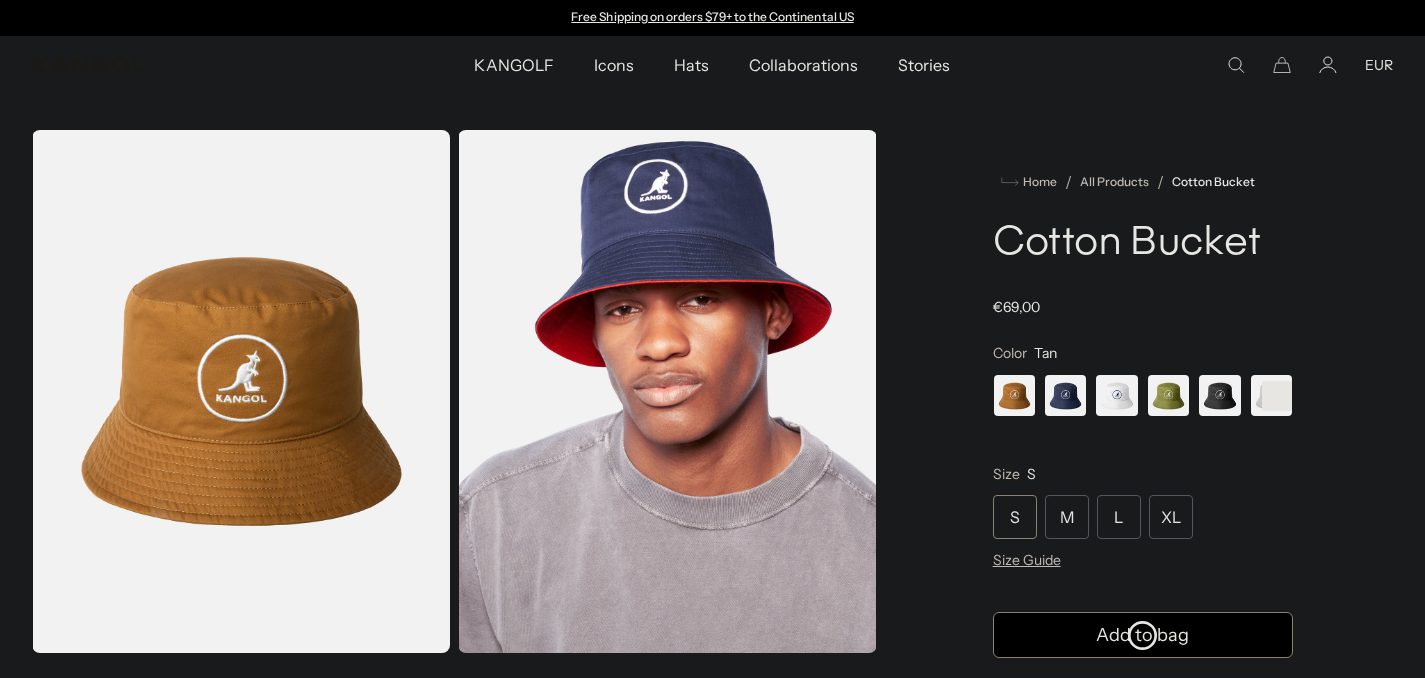 click at bounding box center [1219, 395] 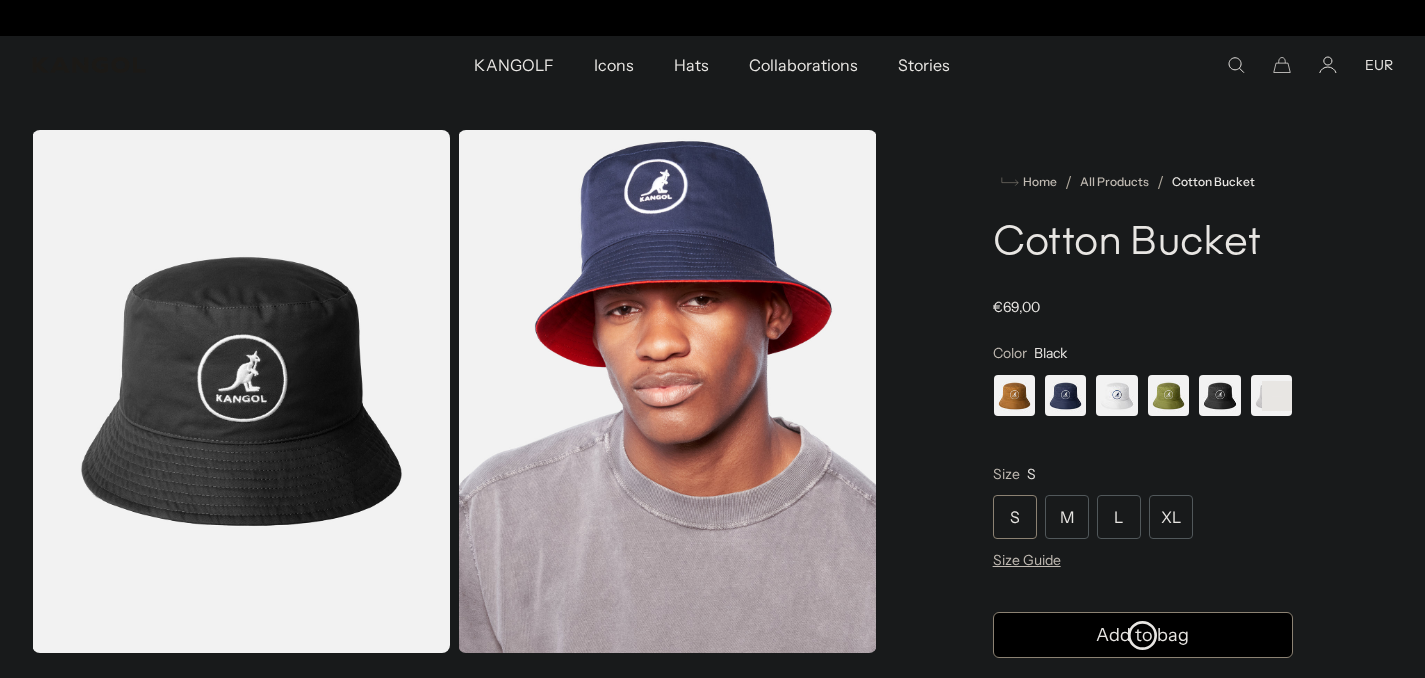 scroll, scrollTop: 0, scrollLeft: 0, axis: both 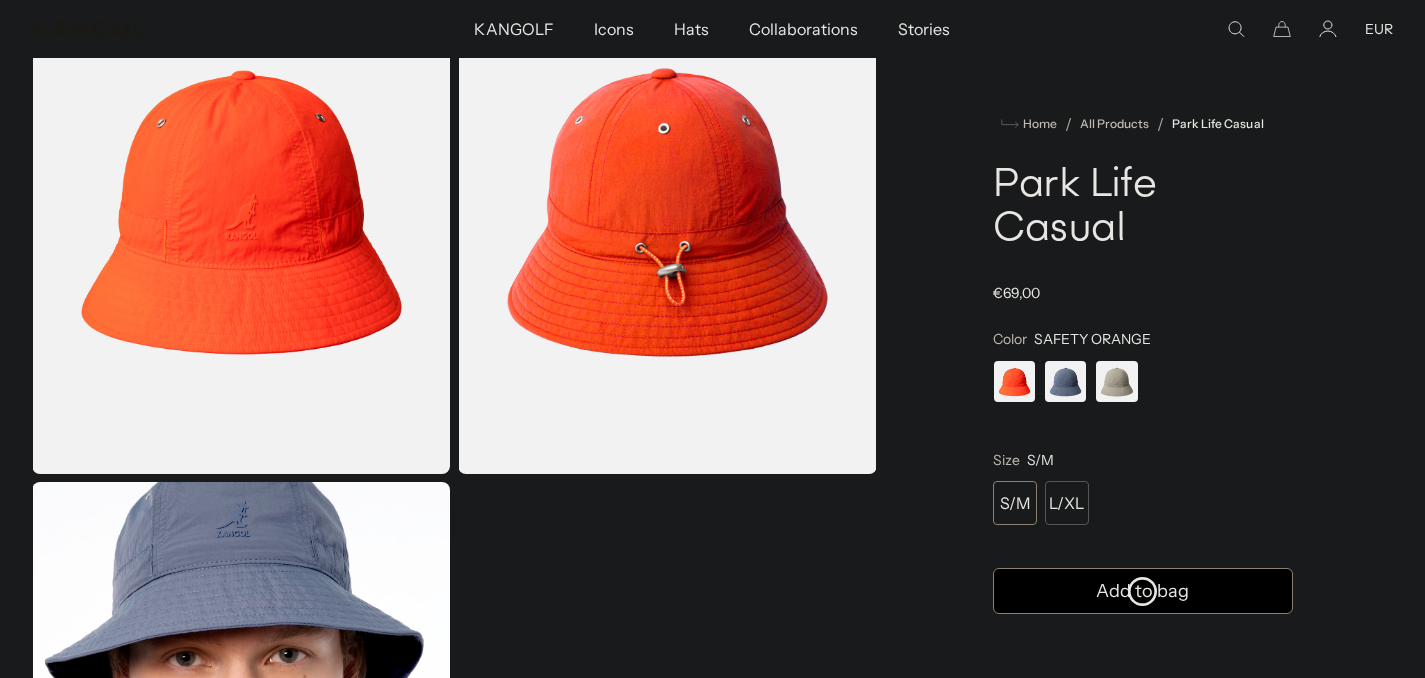 click at bounding box center [1116, 381] 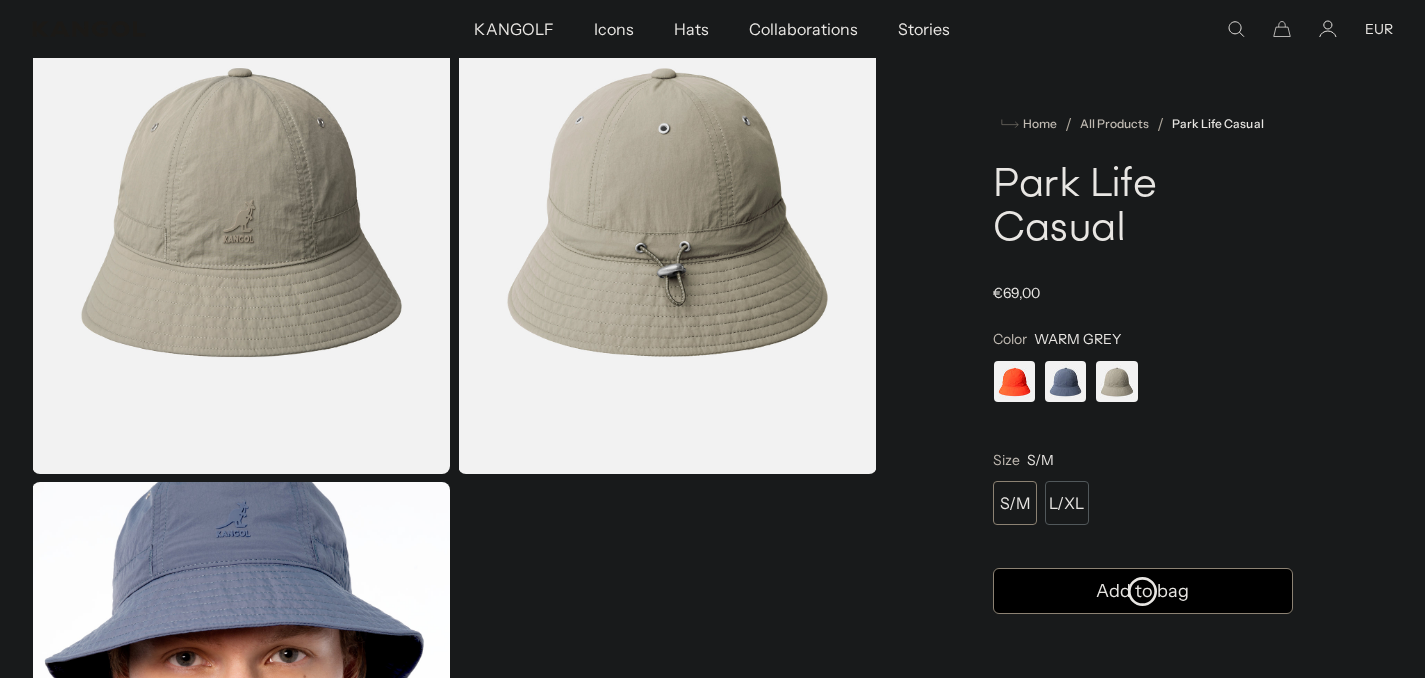 scroll, scrollTop: 0, scrollLeft: 0, axis: both 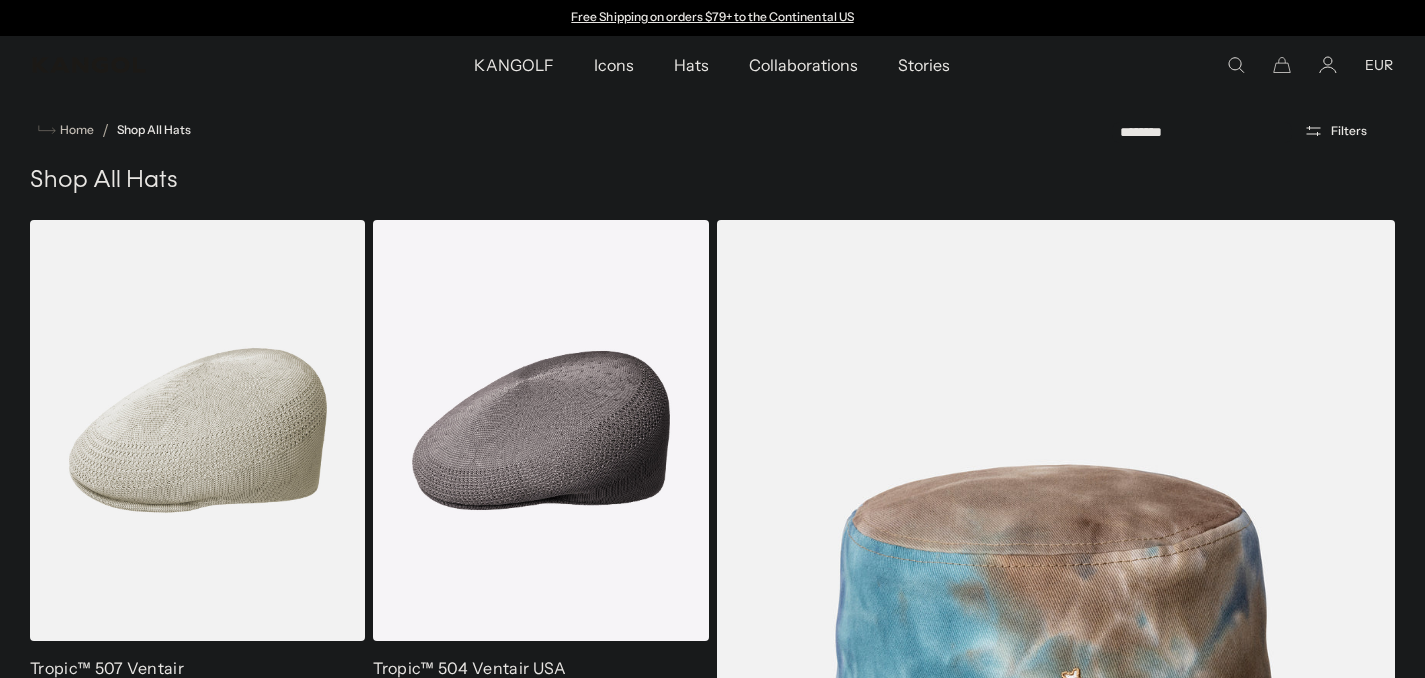 click on "Filters" at bounding box center [1349, 131] 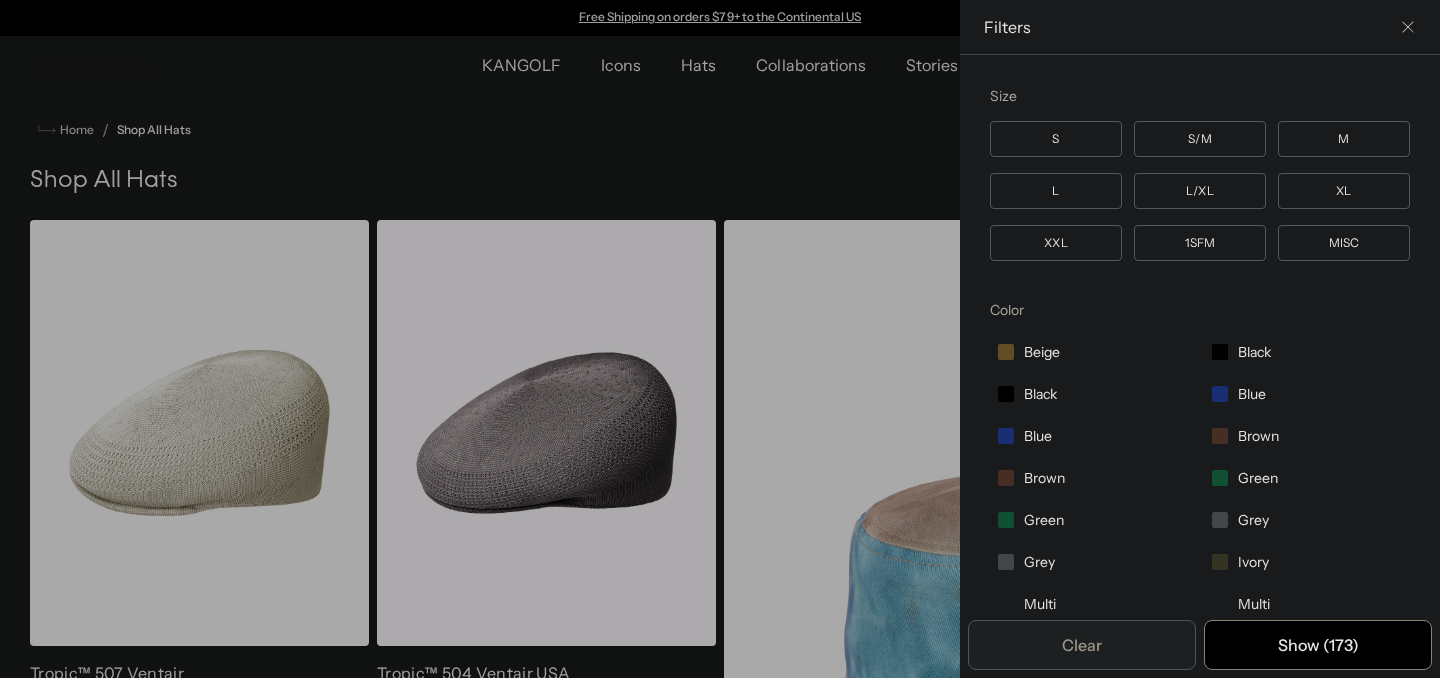 click on "Black" at bounding box center [1254, 352] 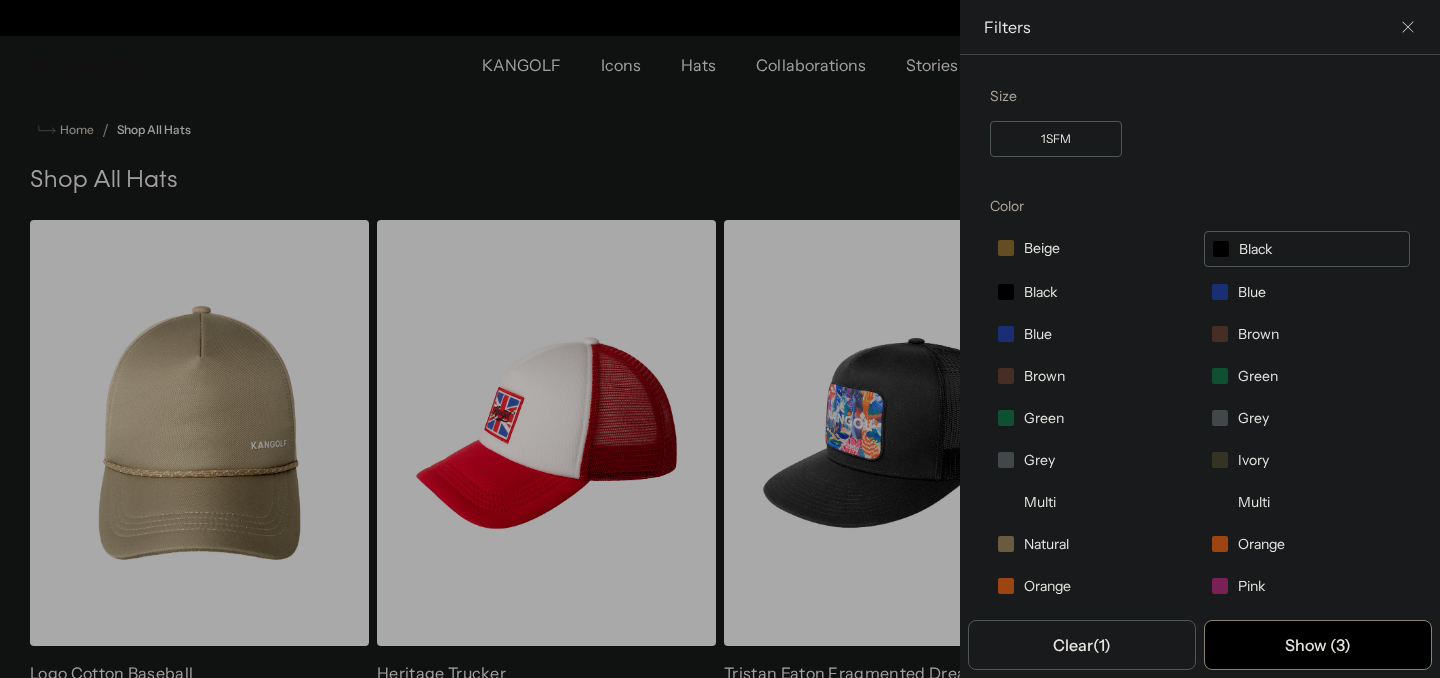 scroll, scrollTop: 0, scrollLeft: 412, axis: horizontal 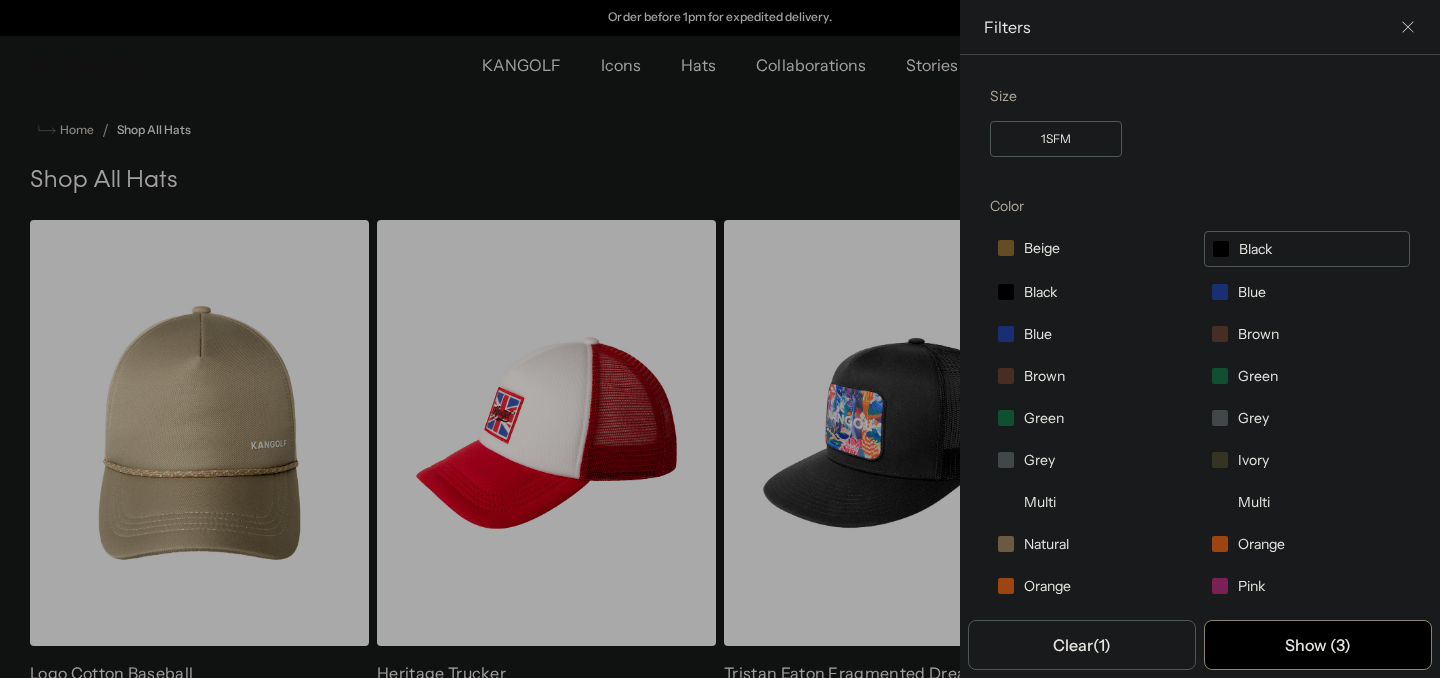 click on "Black" at bounding box center [1093, 292] 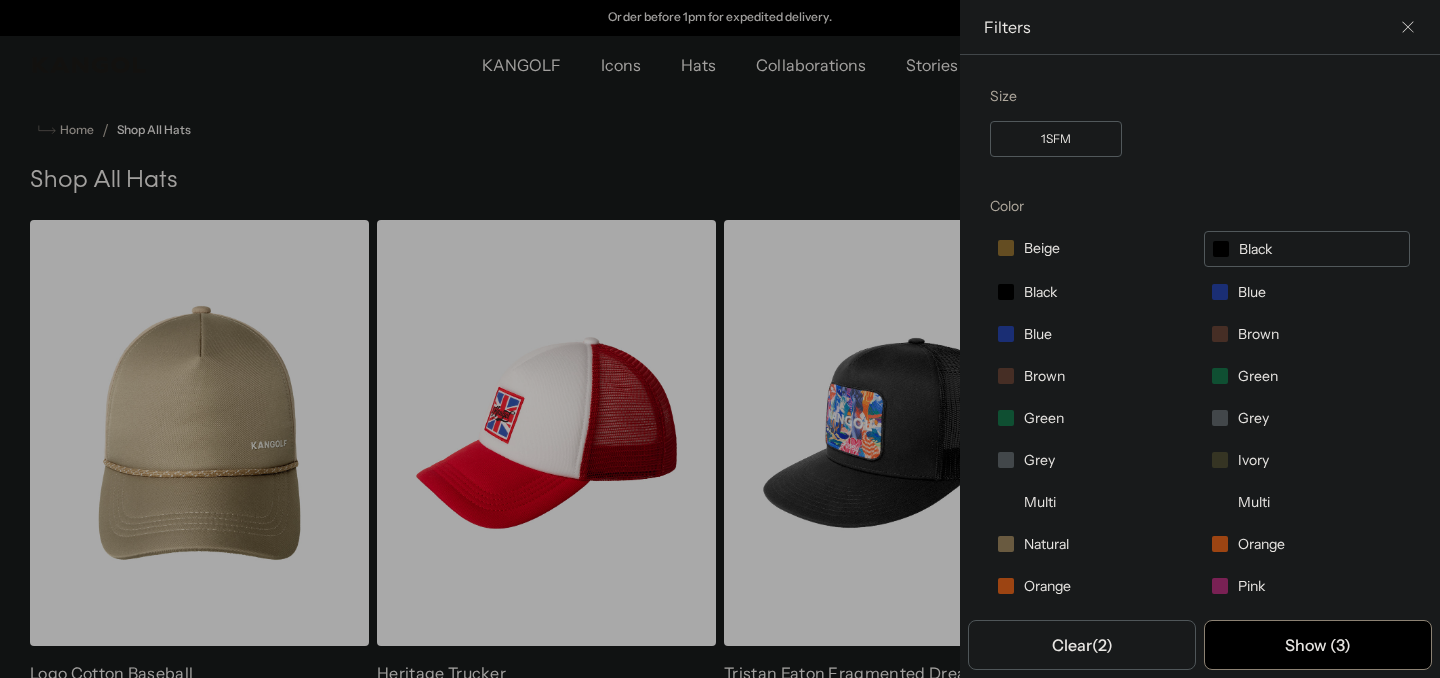 scroll, scrollTop: 0, scrollLeft: 0, axis: both 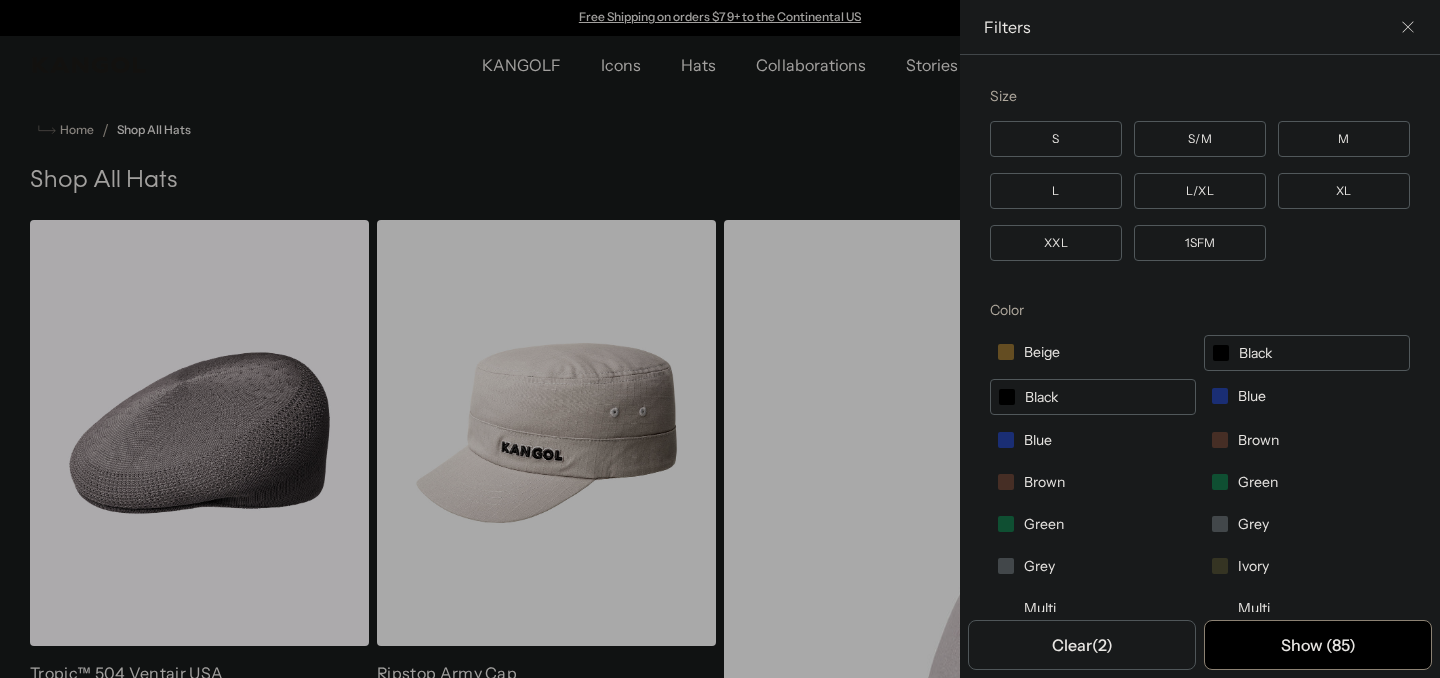 click on "Black" at bounding box center [1307, 353] 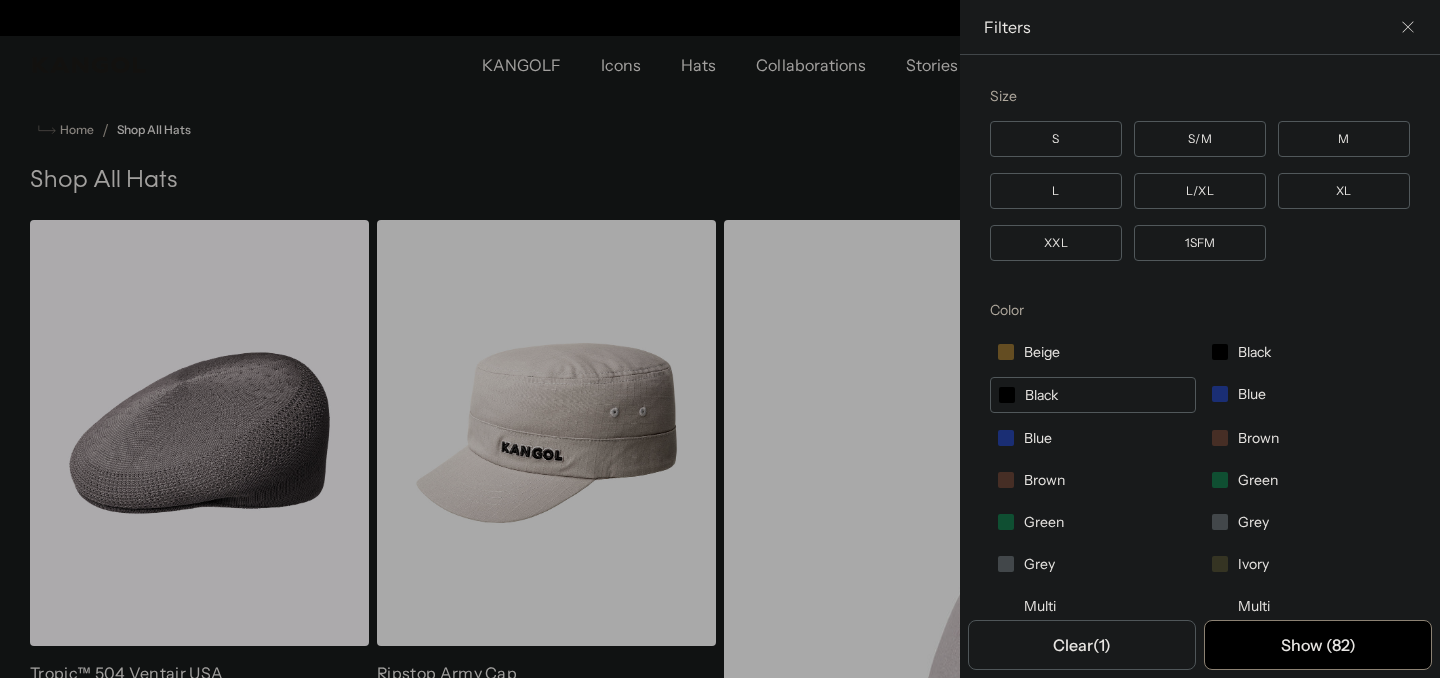 scroll, scrollTop: 0, scrollLeft: 412, axis: horizontal 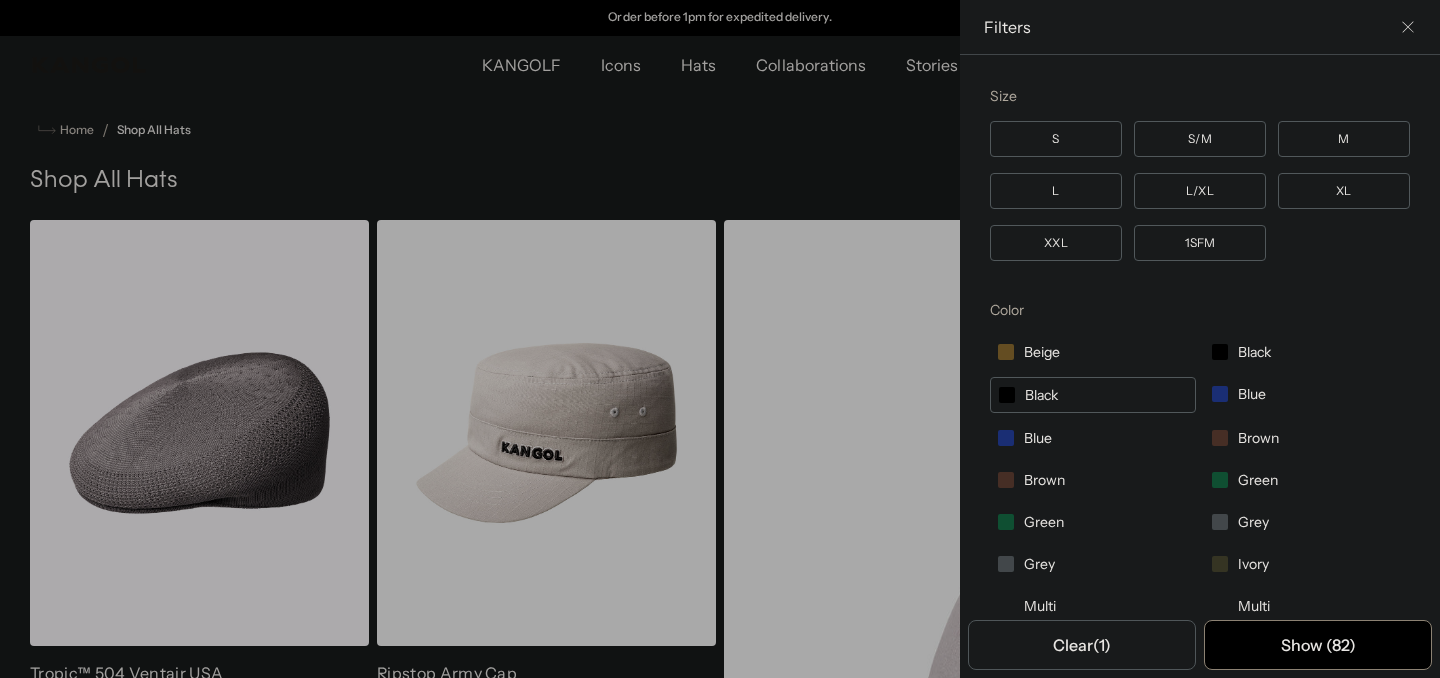 click on "Black" at bounding box center [1307, 352] 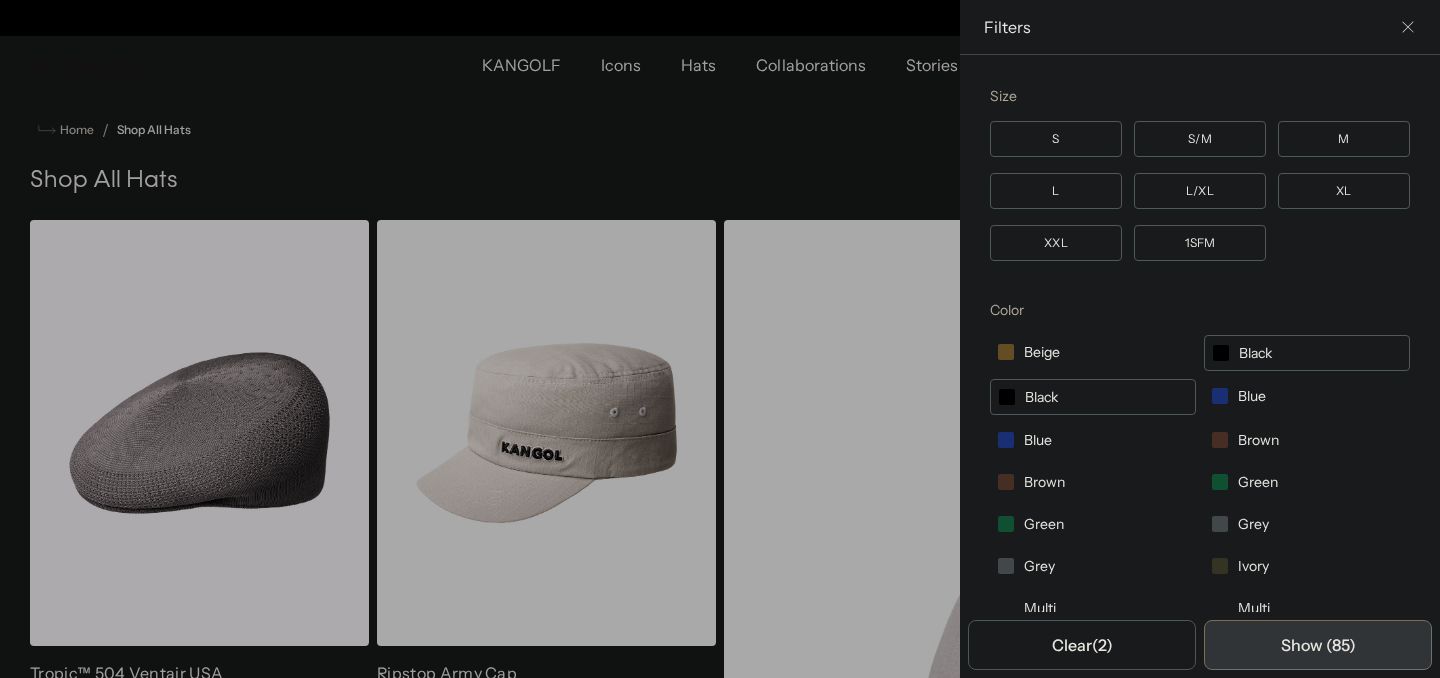 scroll, scrollTop: 0, scrollLeft: 0, axis: both 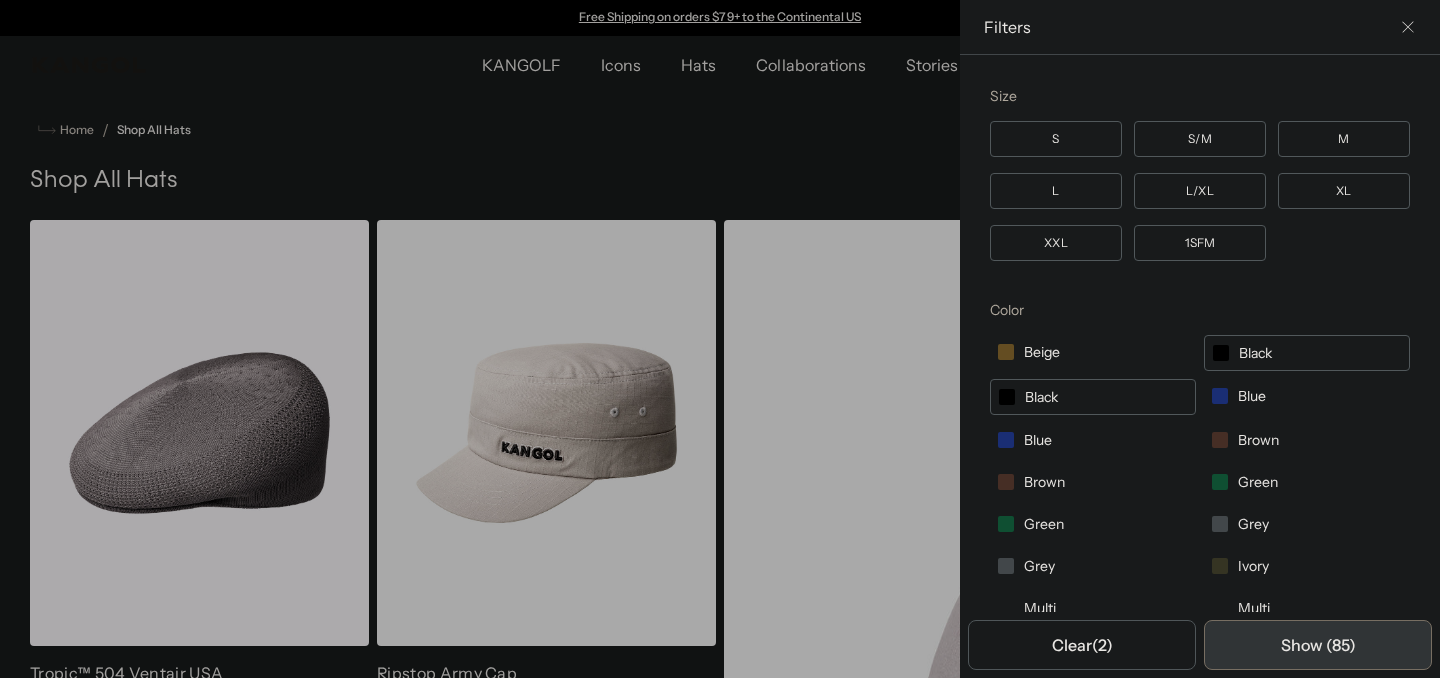 click on "Show ( 85 )" at bounding box center [1318, 645] 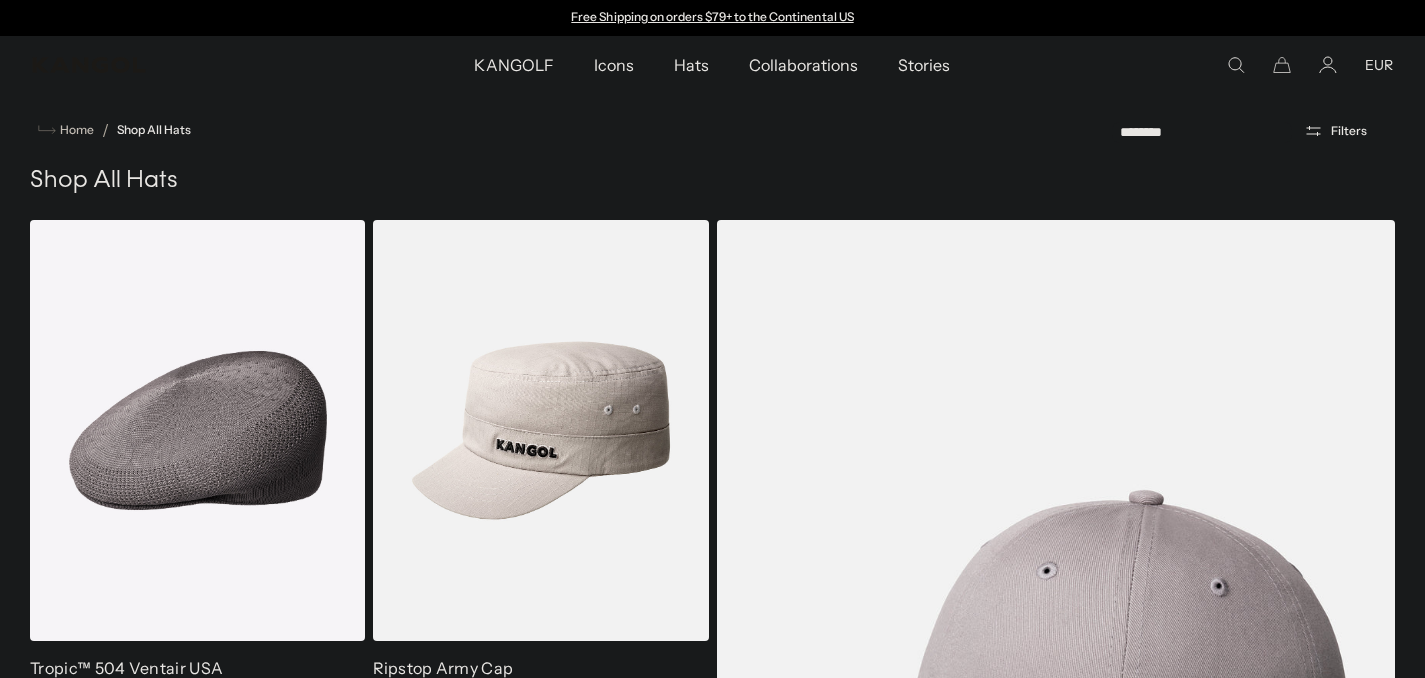click 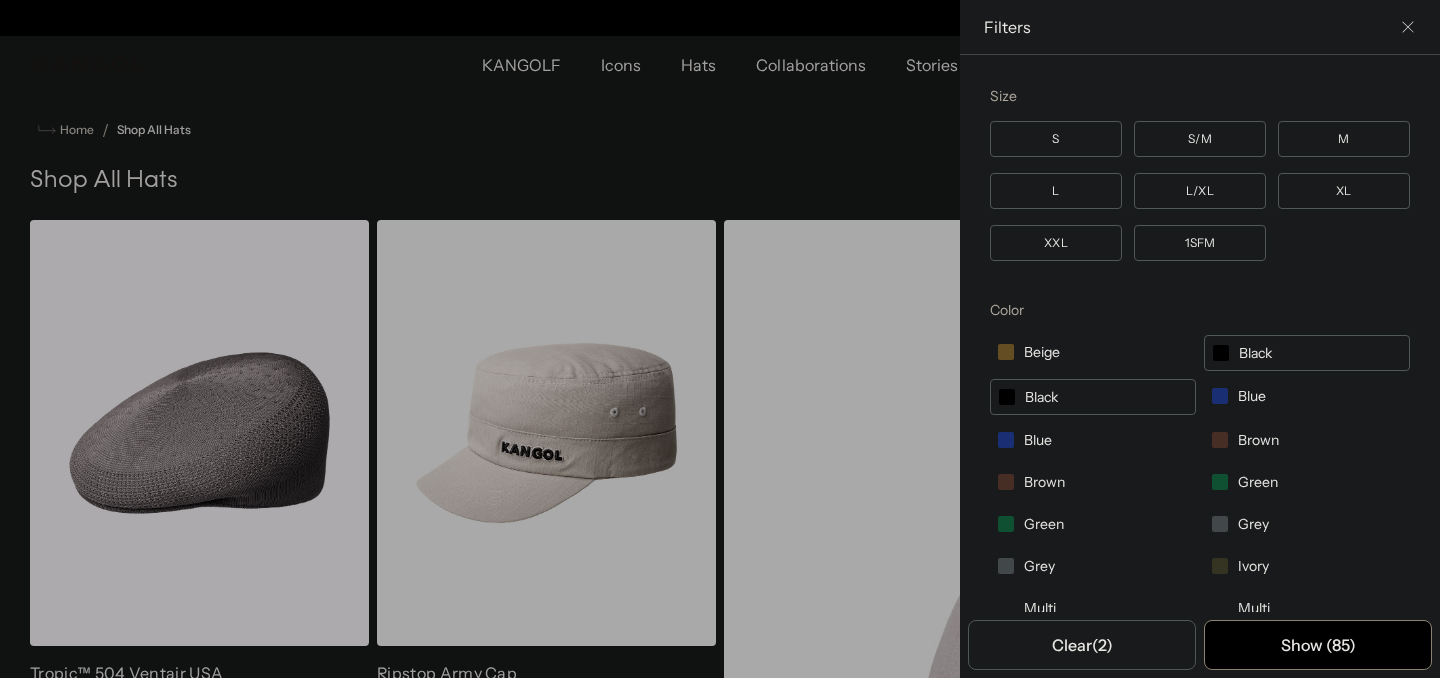 scroll, scrollTop: 0, scrollLeft: 412, axis: horizontal 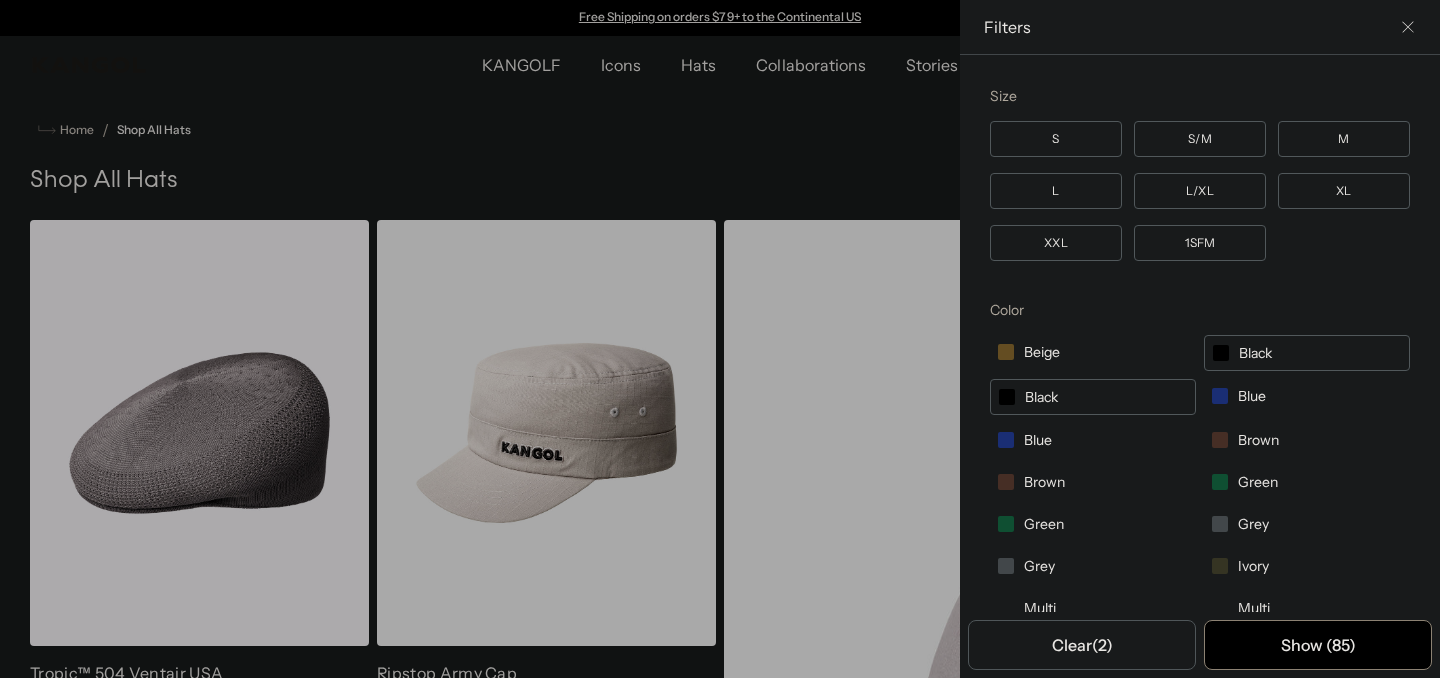 click at bounding box center [1408, 27] 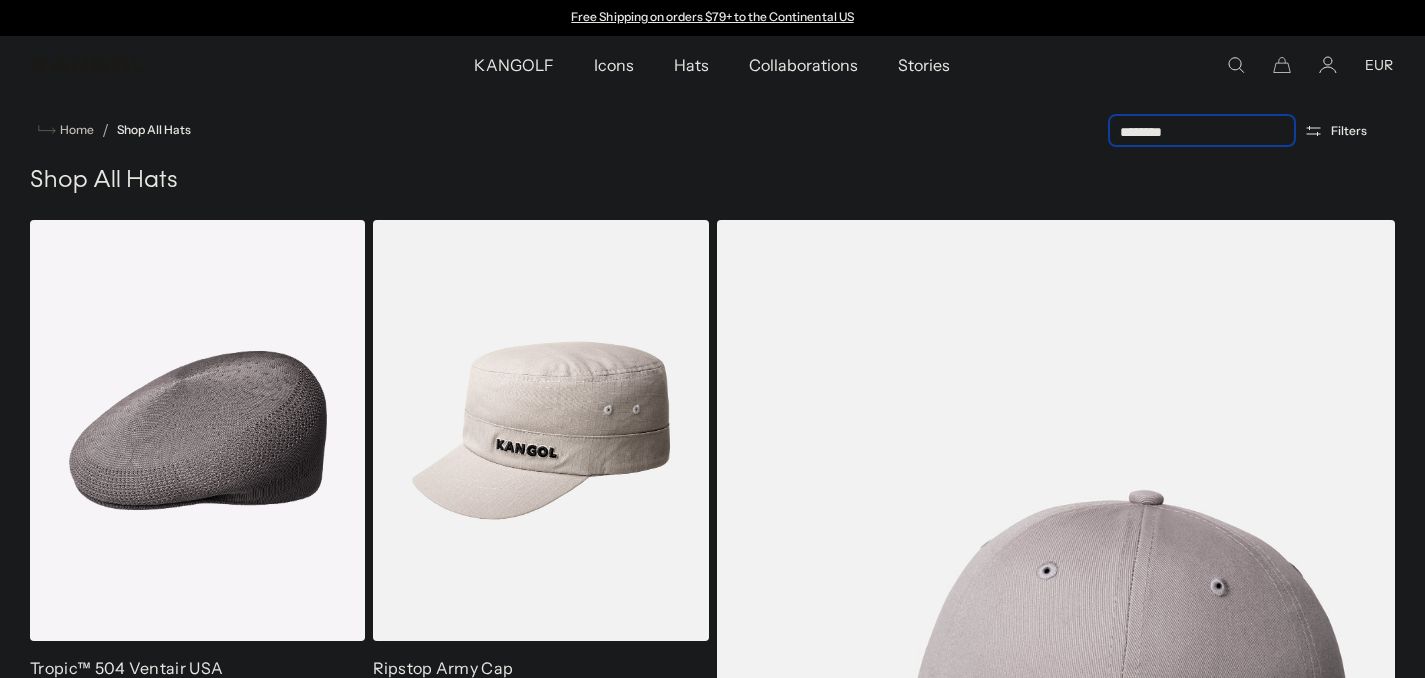 click on "**********" at bounding box center (1202, 132) 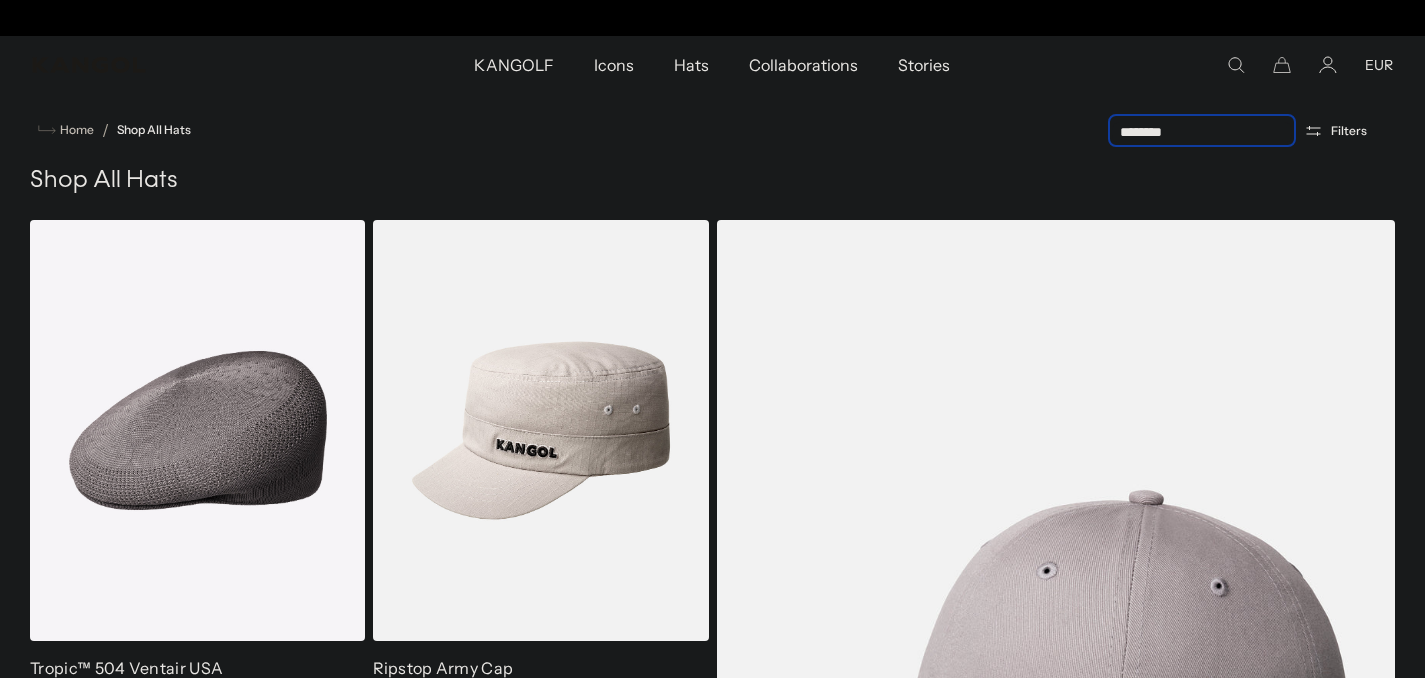 scroll, scrollTop: 0, scrollLeft: 412, axis: horizontal 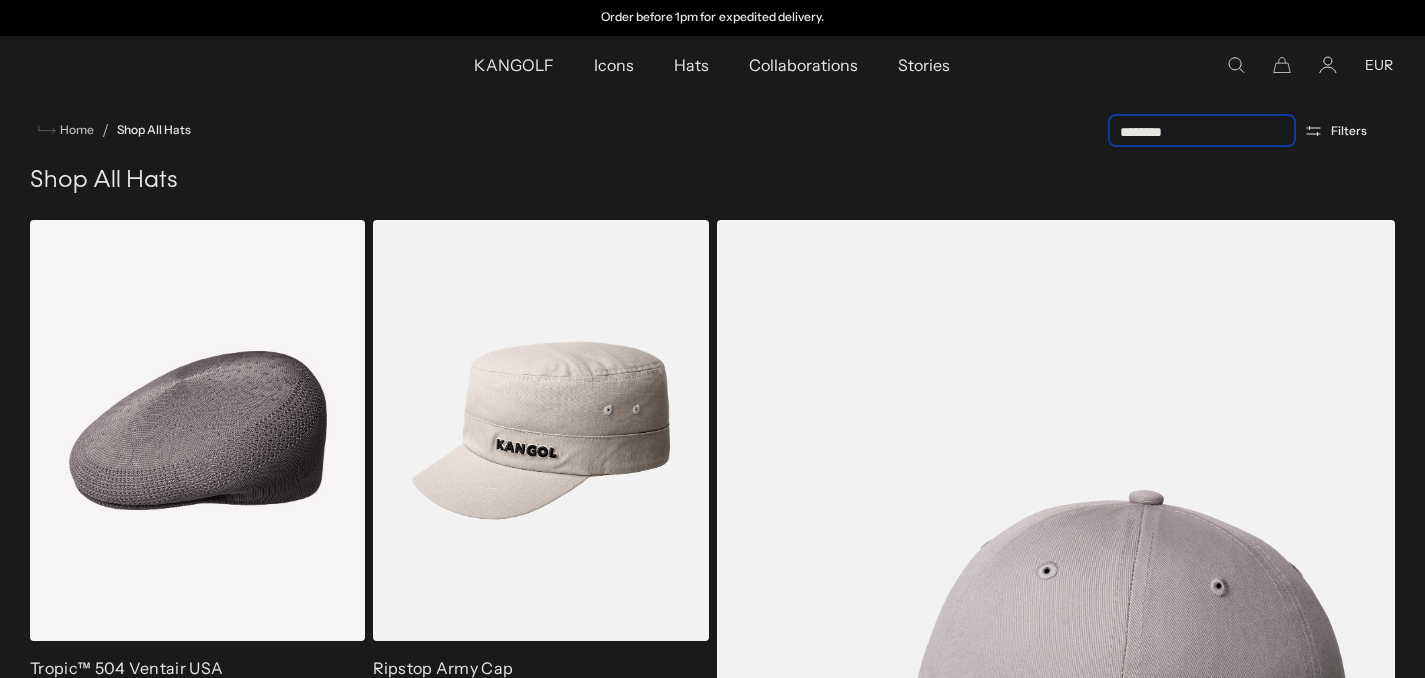 select on "*****" 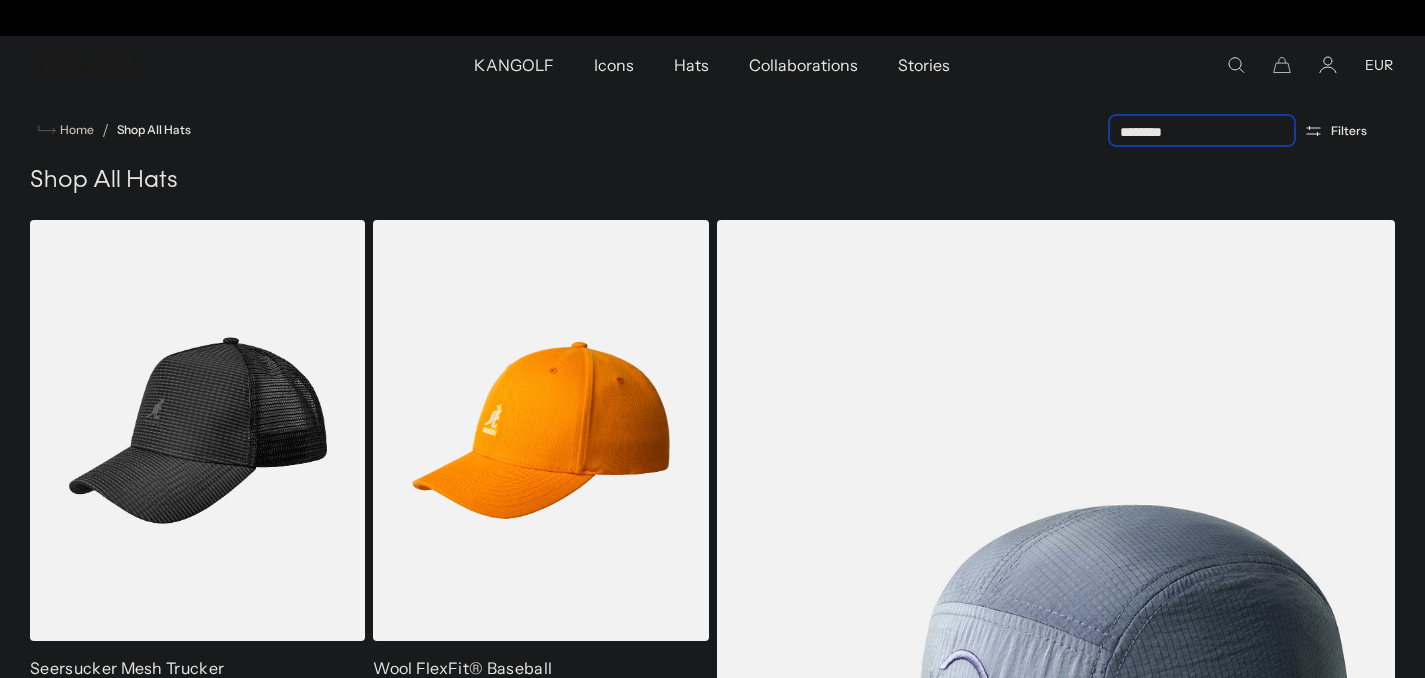 scroll, scrollTop: 43, scrollLeft: 0, axis: vertical 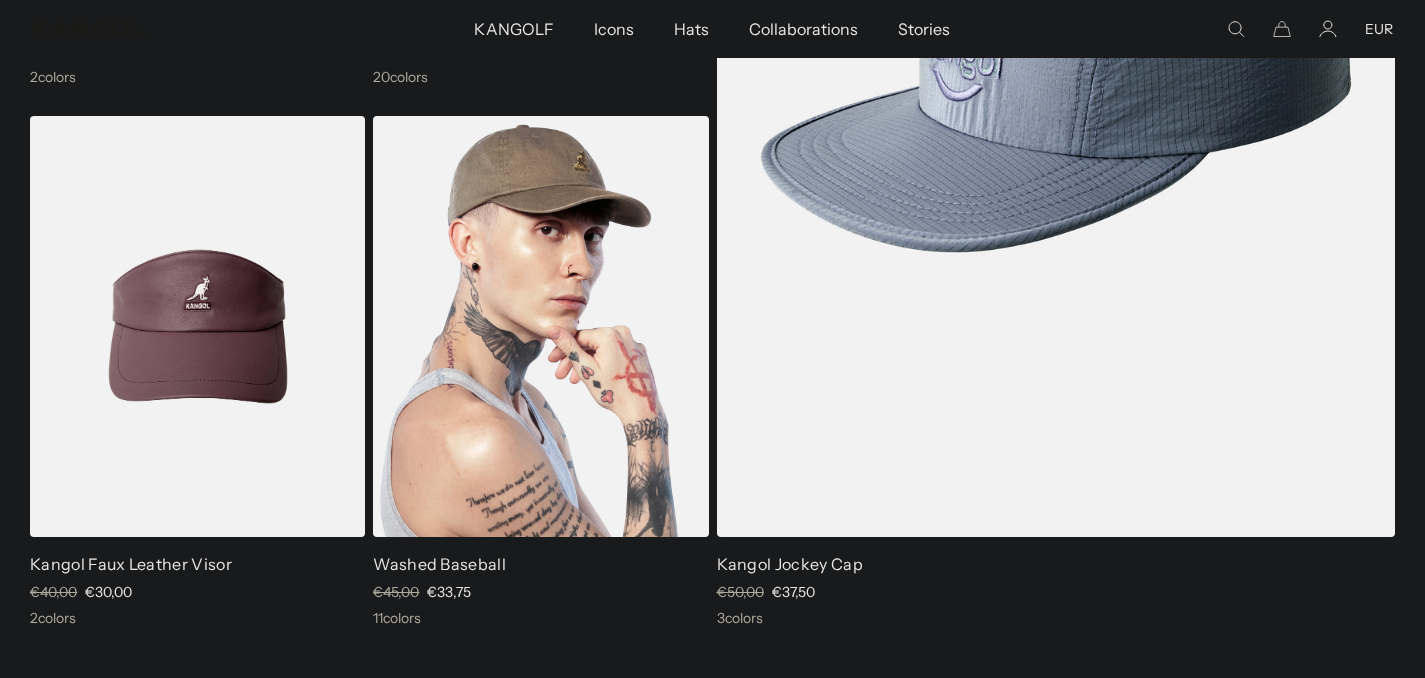 click on "Skip to content
My Bag
( 0 )
Your cart is empty.
Explore new hats
Loading...
Subtotal
€0,00 EUR
Taxes, shipping, and discounts are calculated at checkout
Checkout
View My Bag
Free Shipping on orders $79+ to the Continental US
Free Shipping on orders $79+ to the Continental US" at bounding box center [712, 9811] 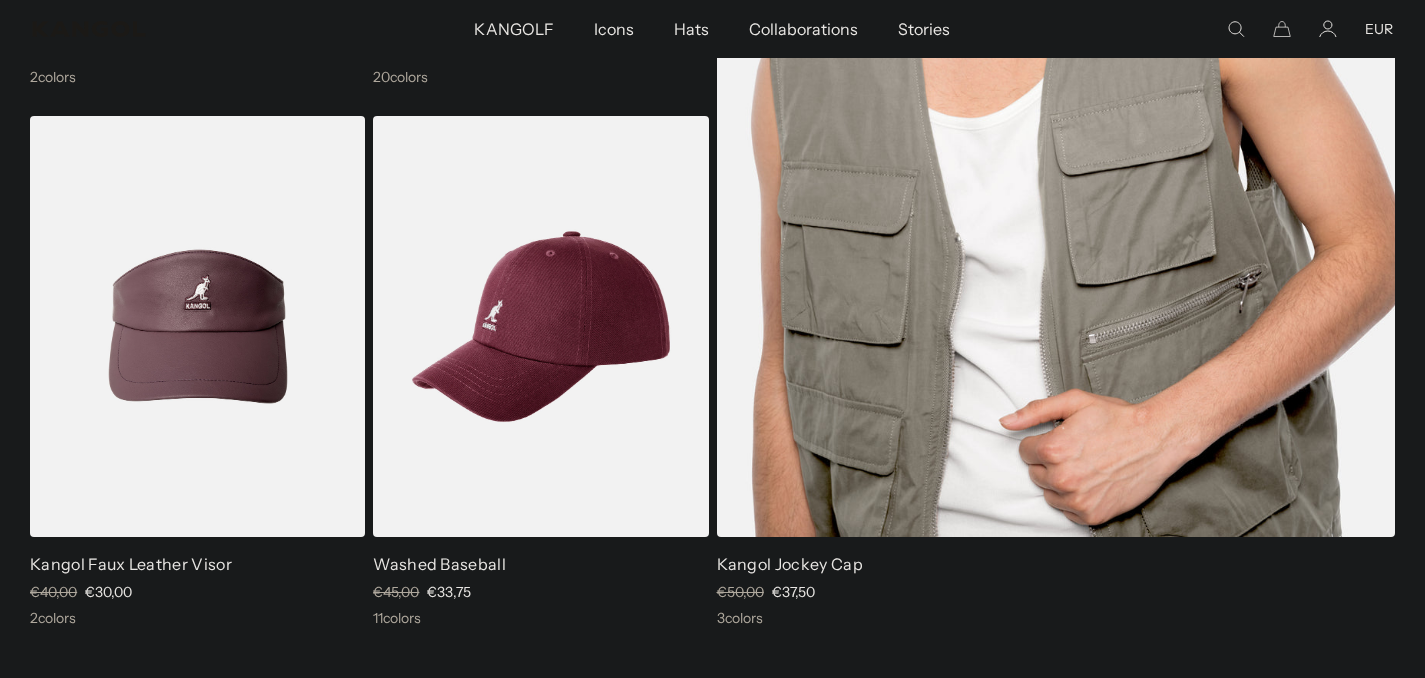 scroll, scrollTop: 230, scrollLeft: 0, axis: vertical 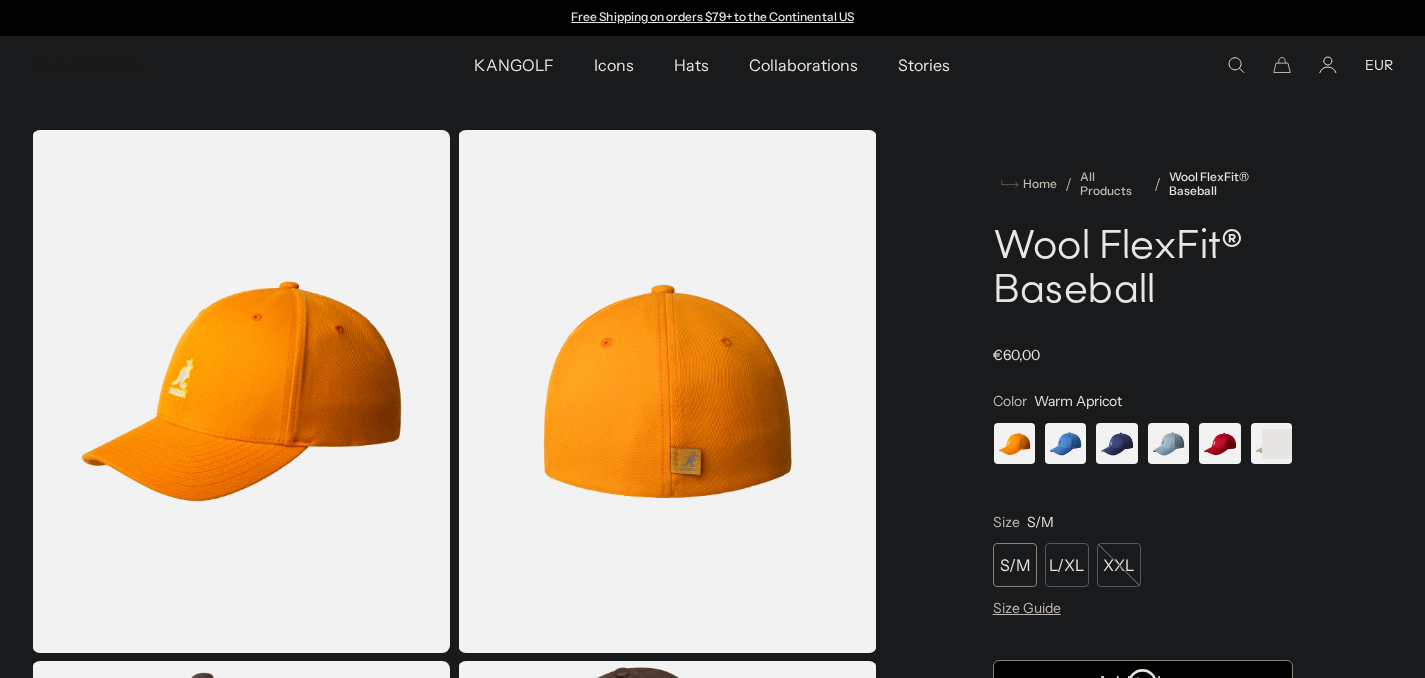 click 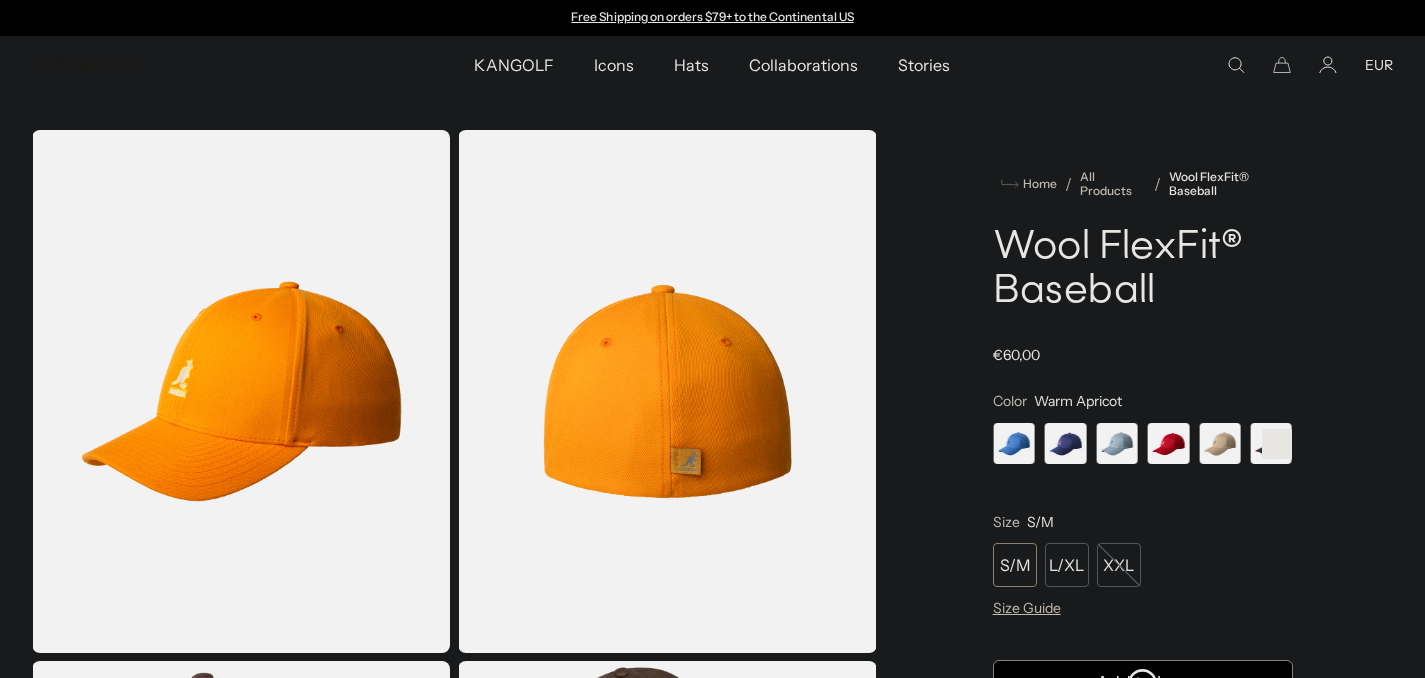 scroll, scrollTop: 0, scrollLeft: 0, axis: both 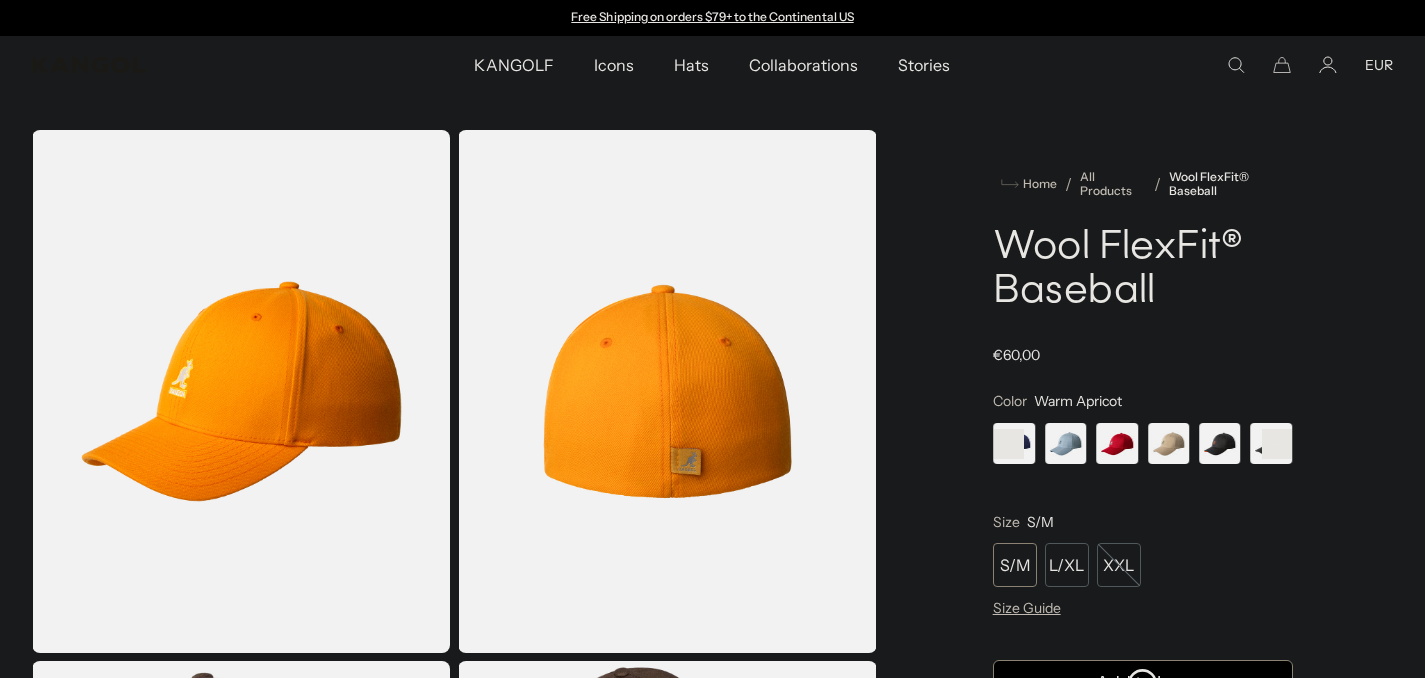 click at bounding box center [1168, 443] 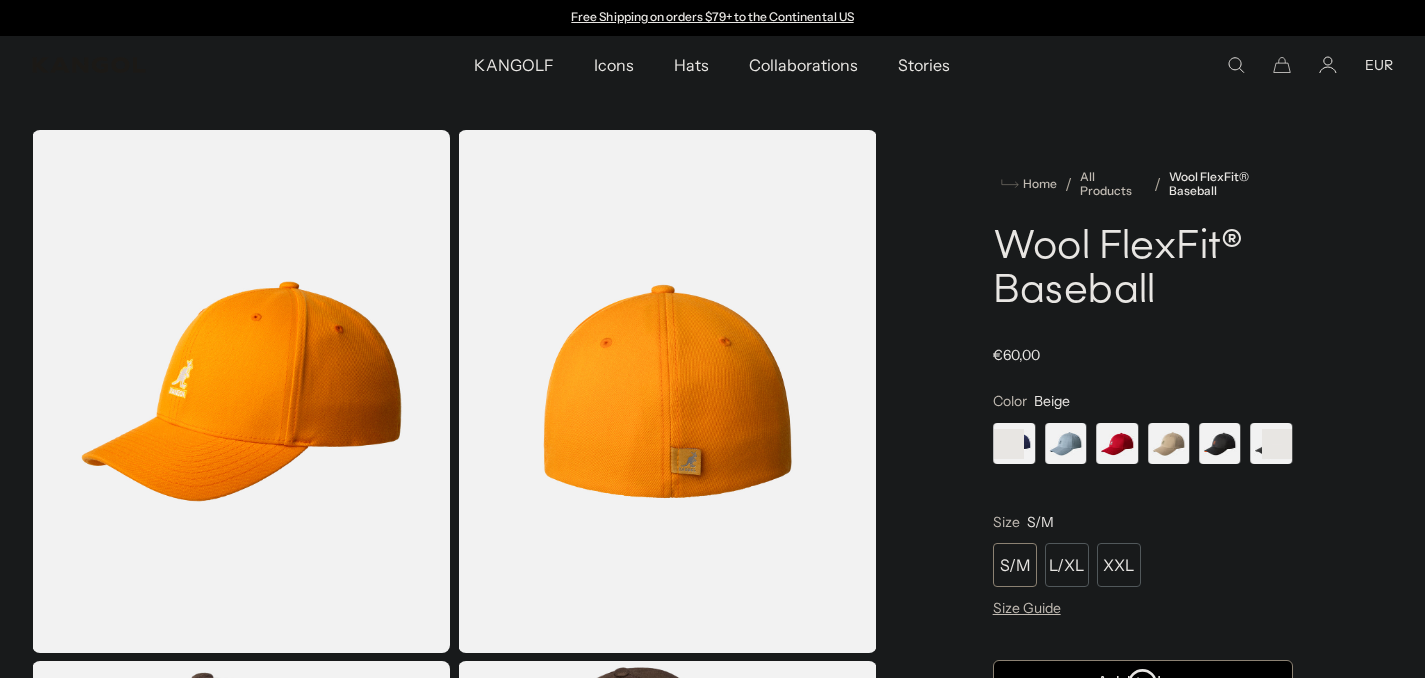 click at bounding box center [1219, 443] 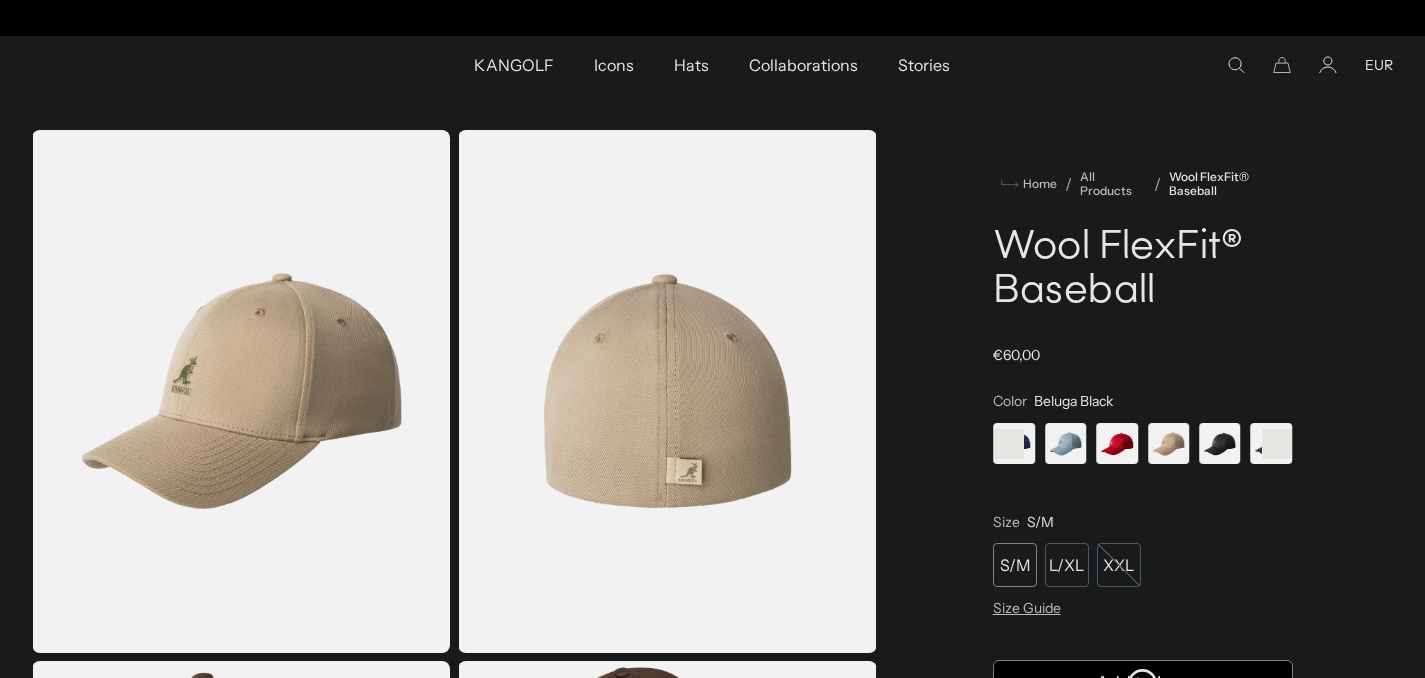 scroll, scrollTop: 0, scrollLeft: 412, axis: horizontal 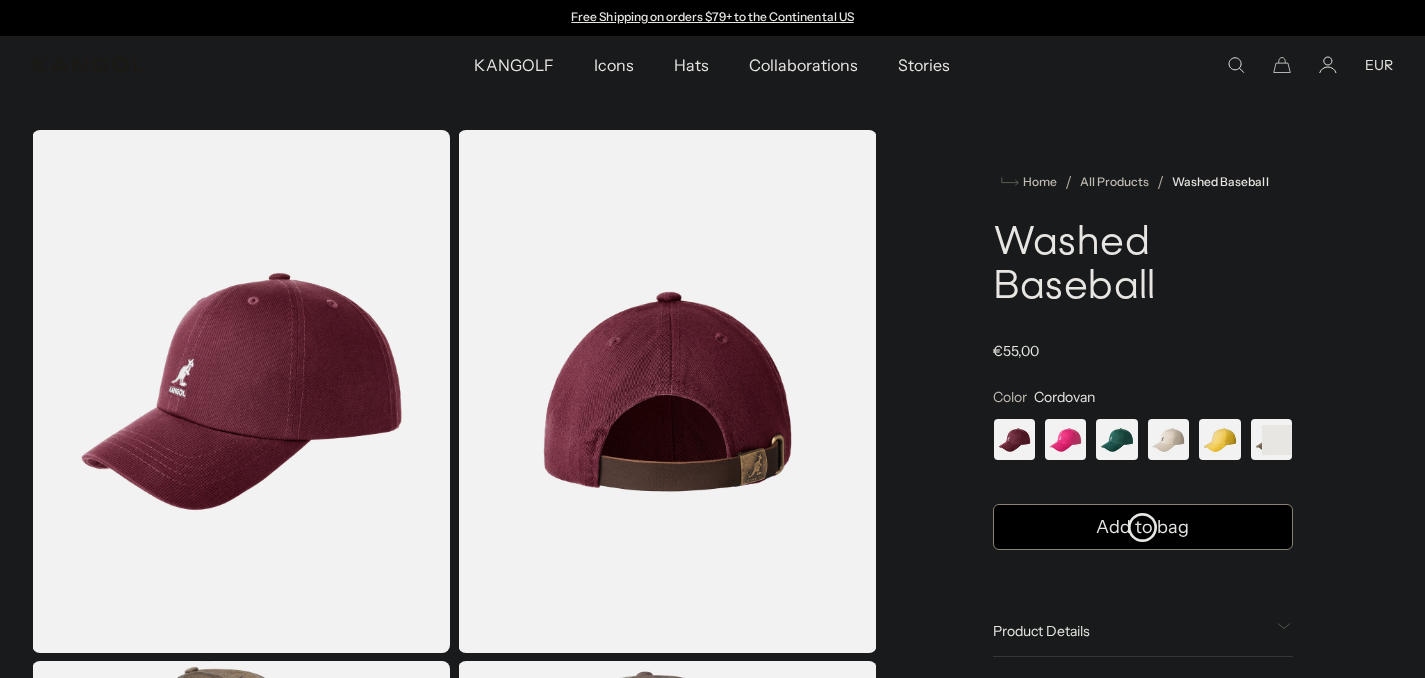 click 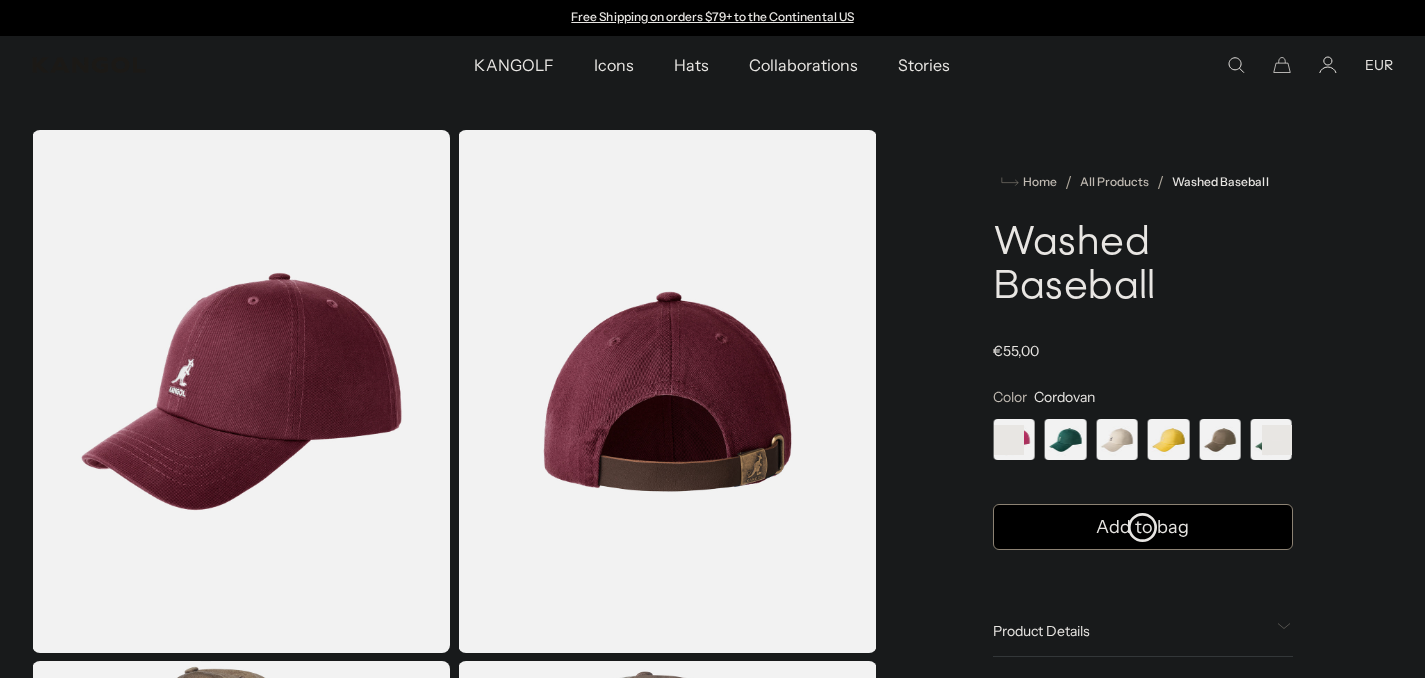 click 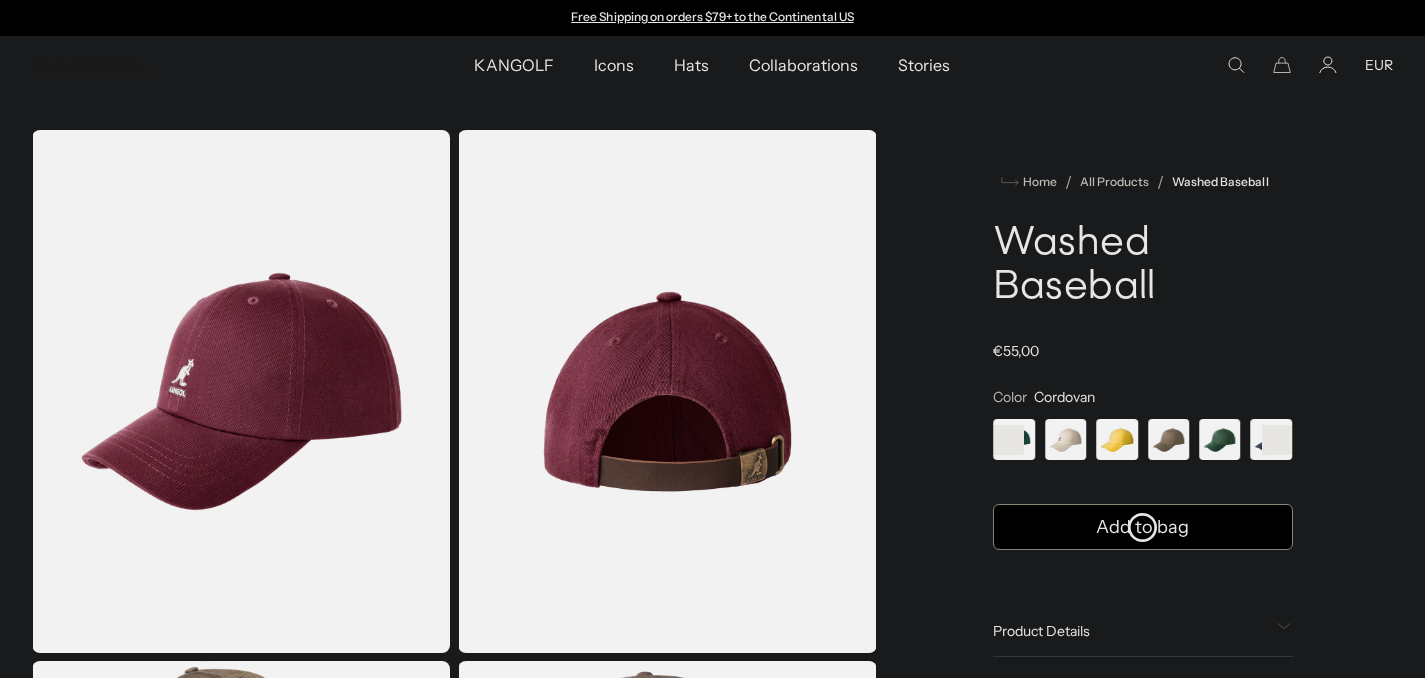 click 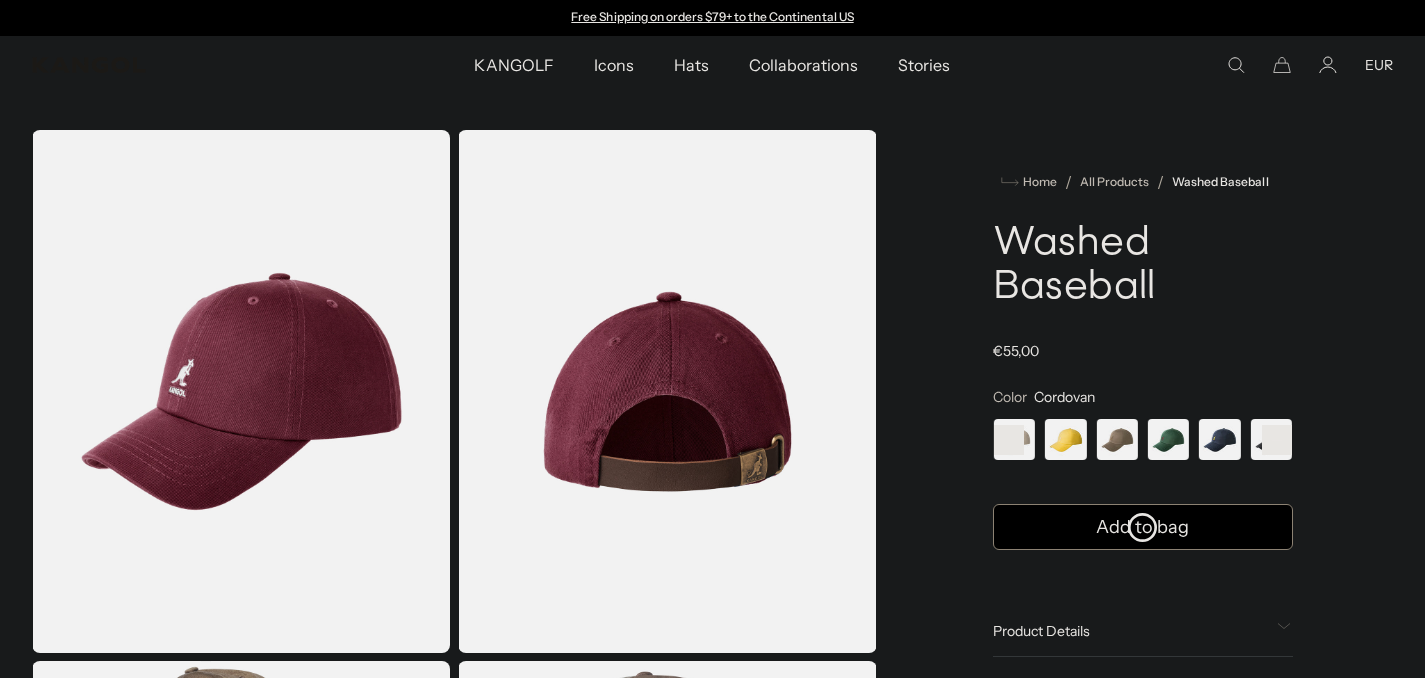 click 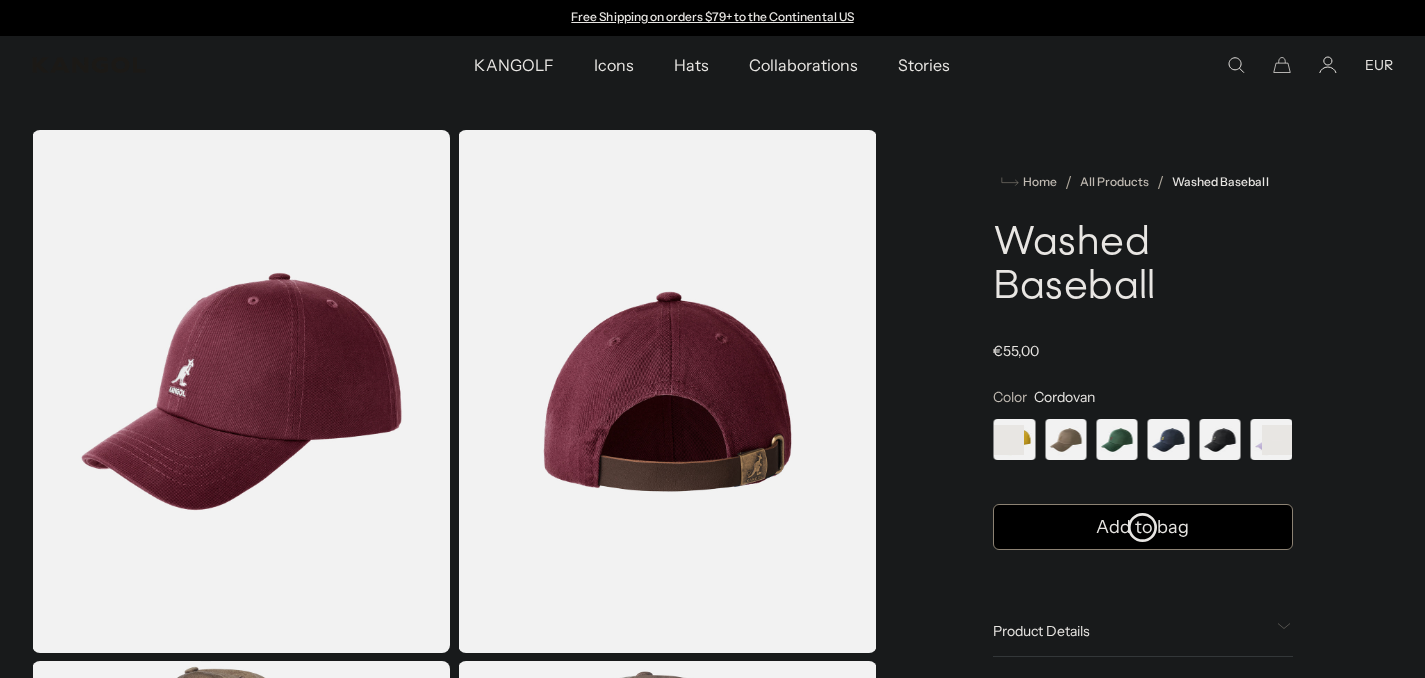 click 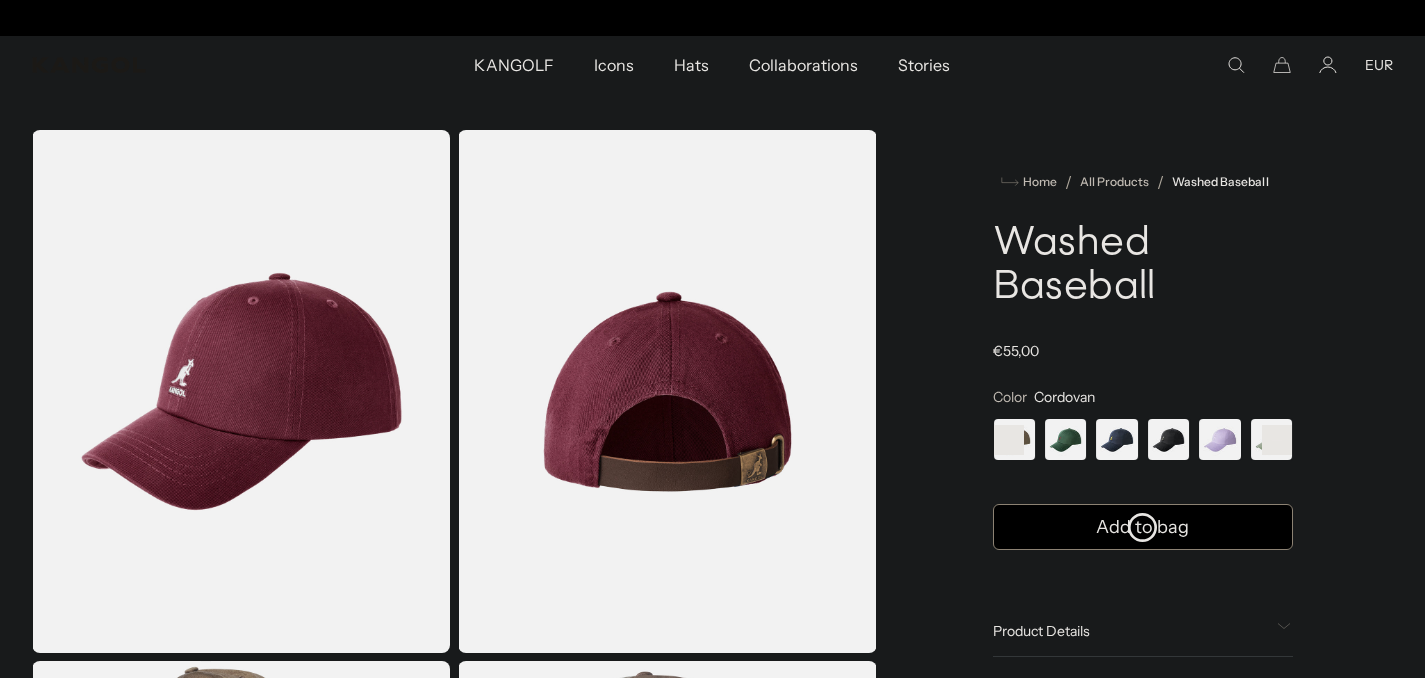 scroll, scrollTop: 0, scrollLeft: 412, axis: horizontal 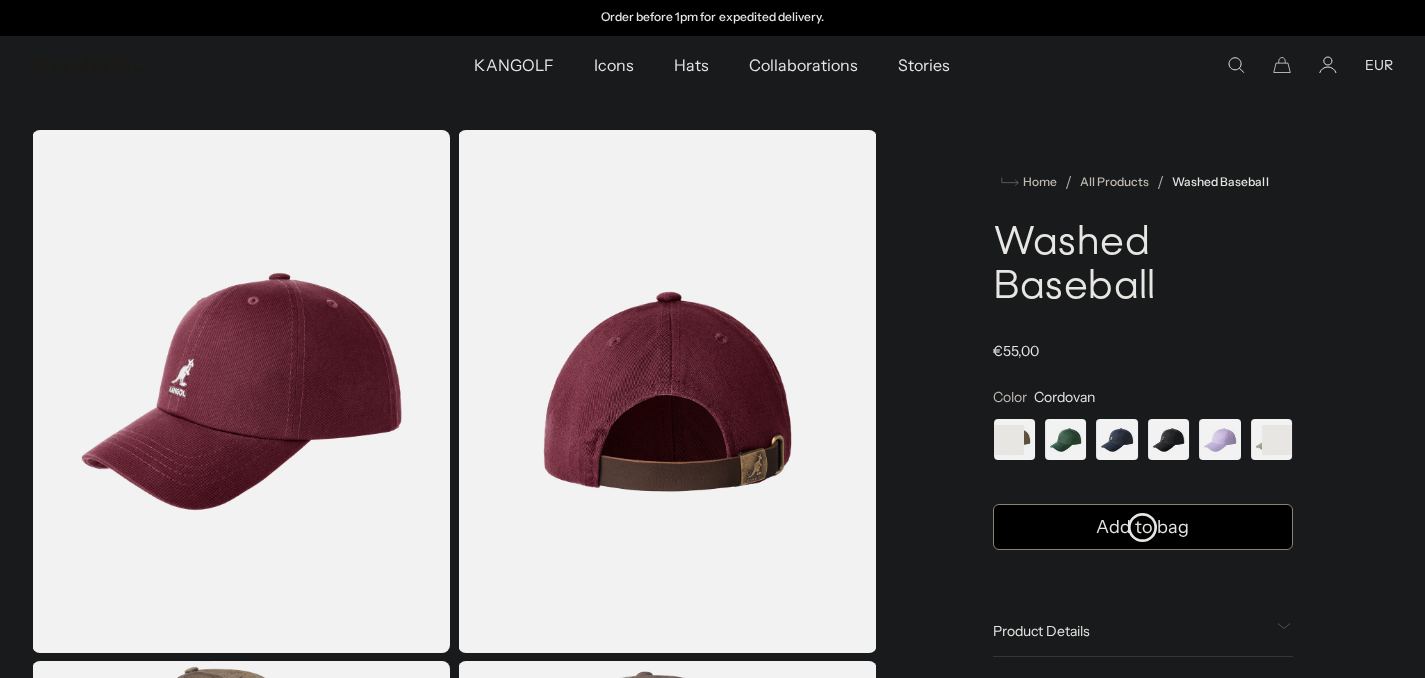 click at bounding box center (1168, 439) 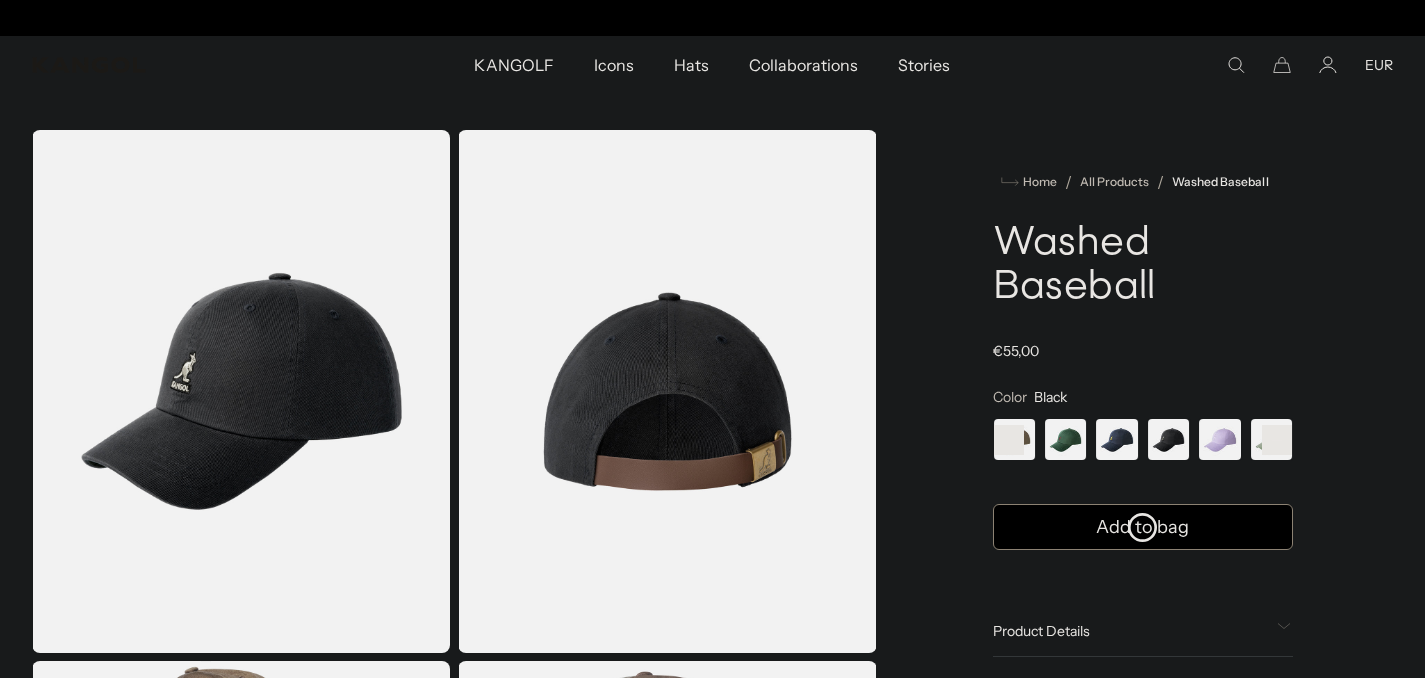 scroll, scrollTop: 0, scrollLeft: 0, axis: both 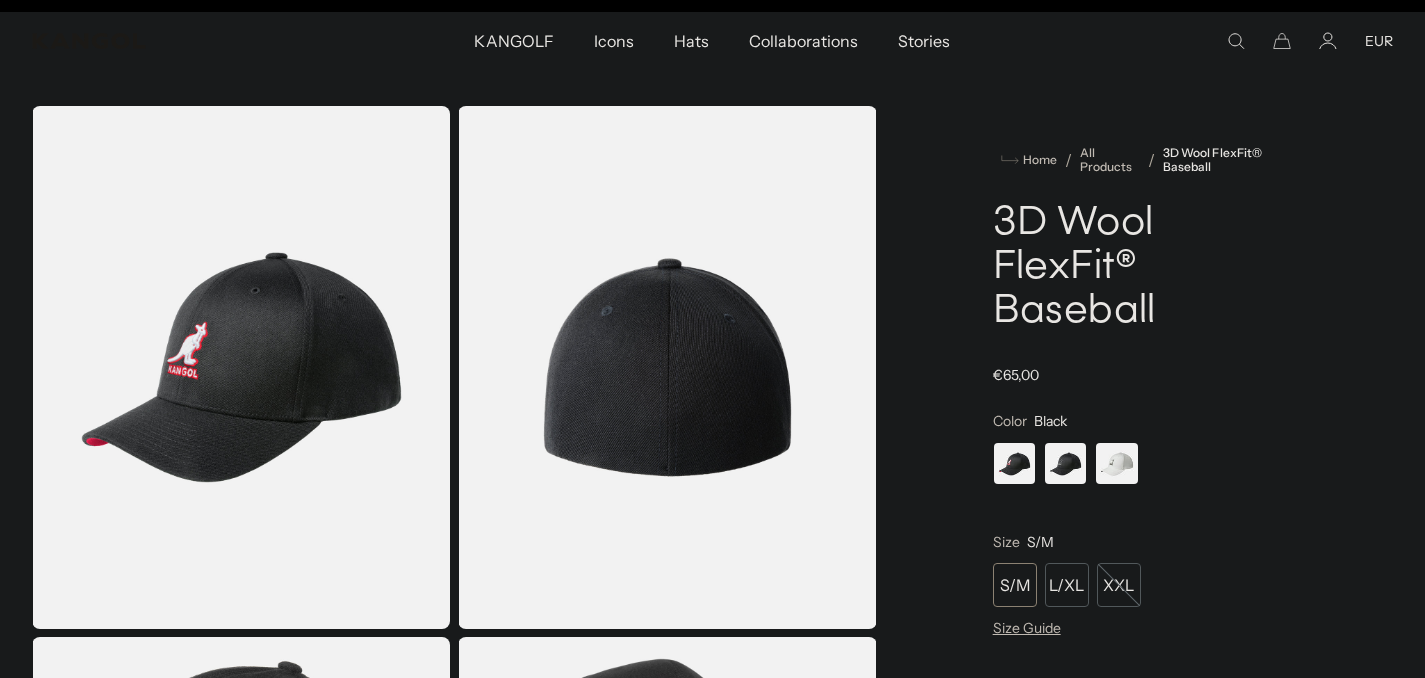 click at bounding box center [1065, 463] 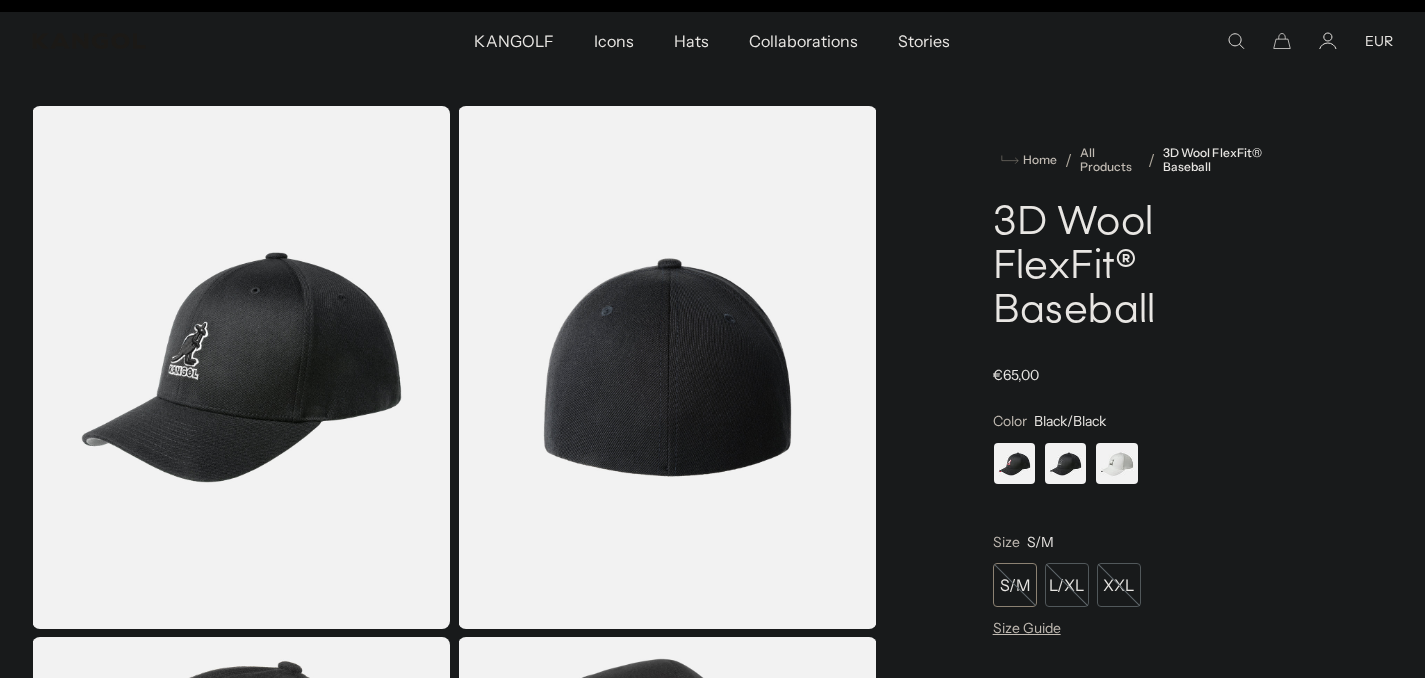scroll, scrollTop: 0, scrollLeft: 0, axis: both 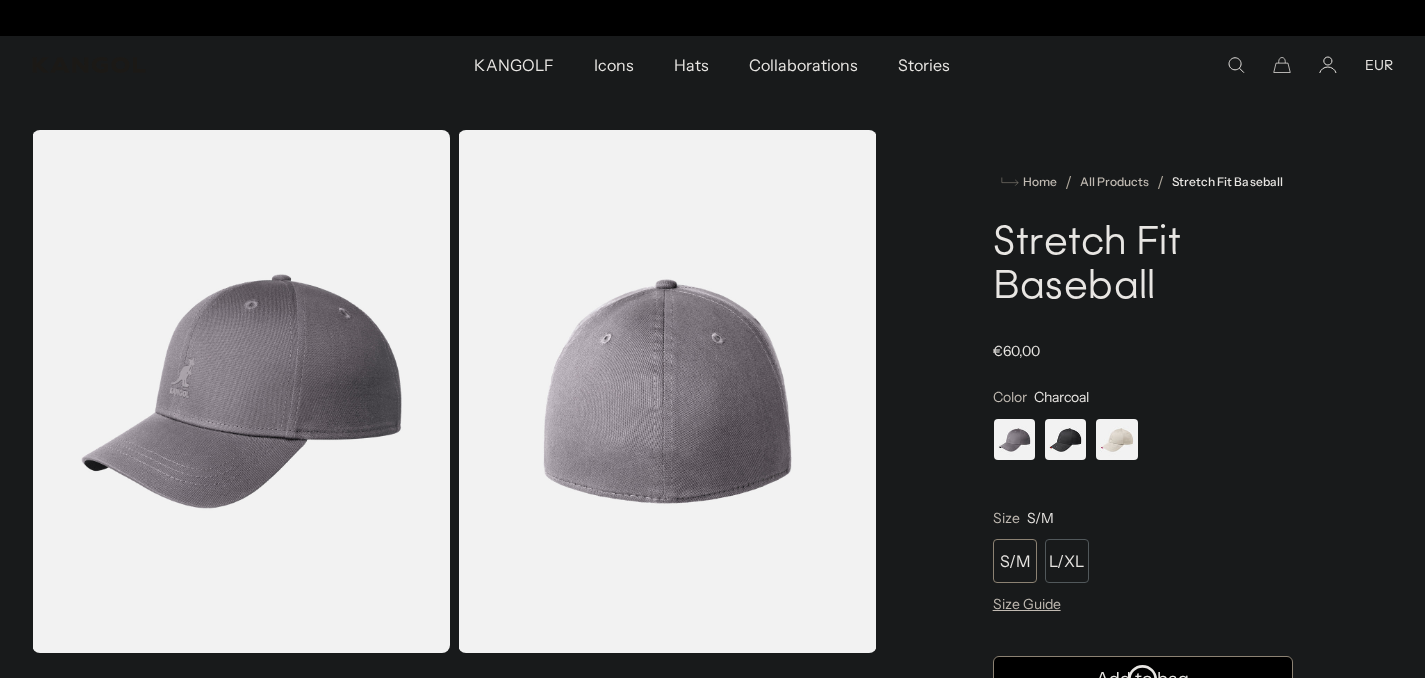 click at bounding box center (1065, 439) 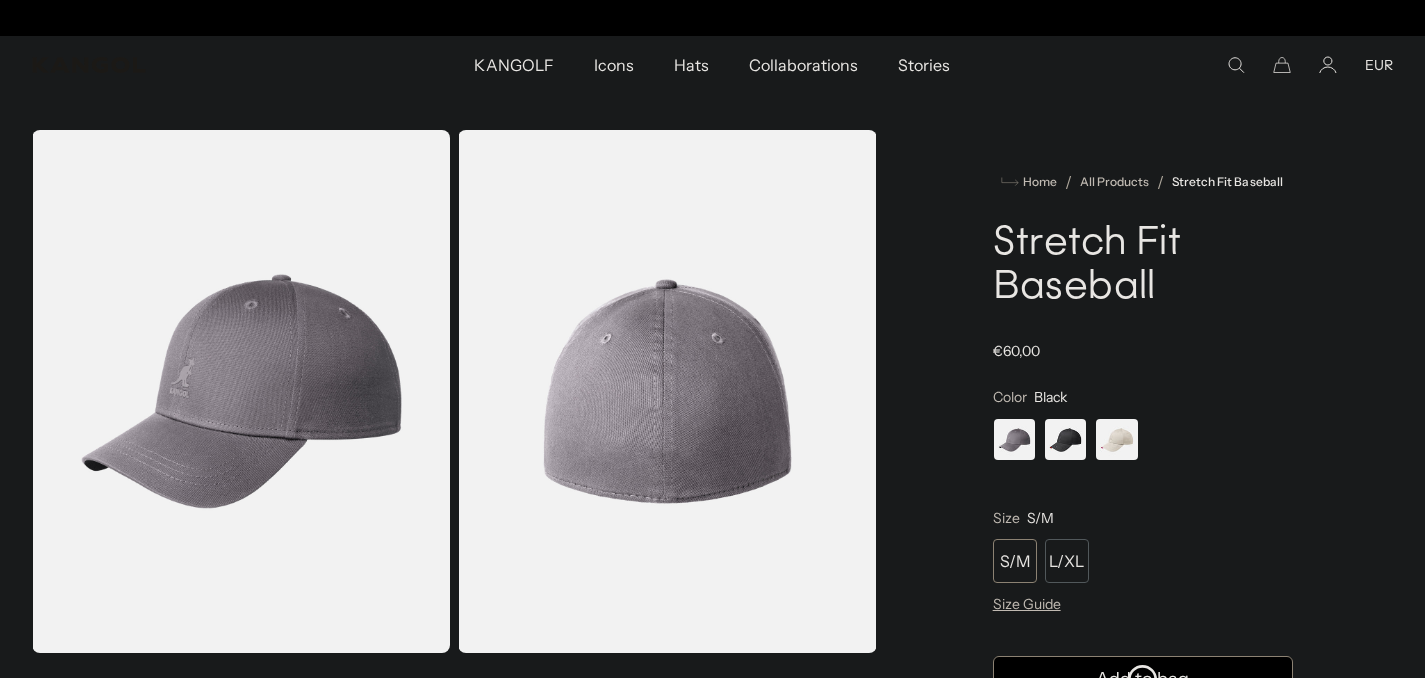 scroll, scrollTop: 0, scrollLeft: 0, axis: both 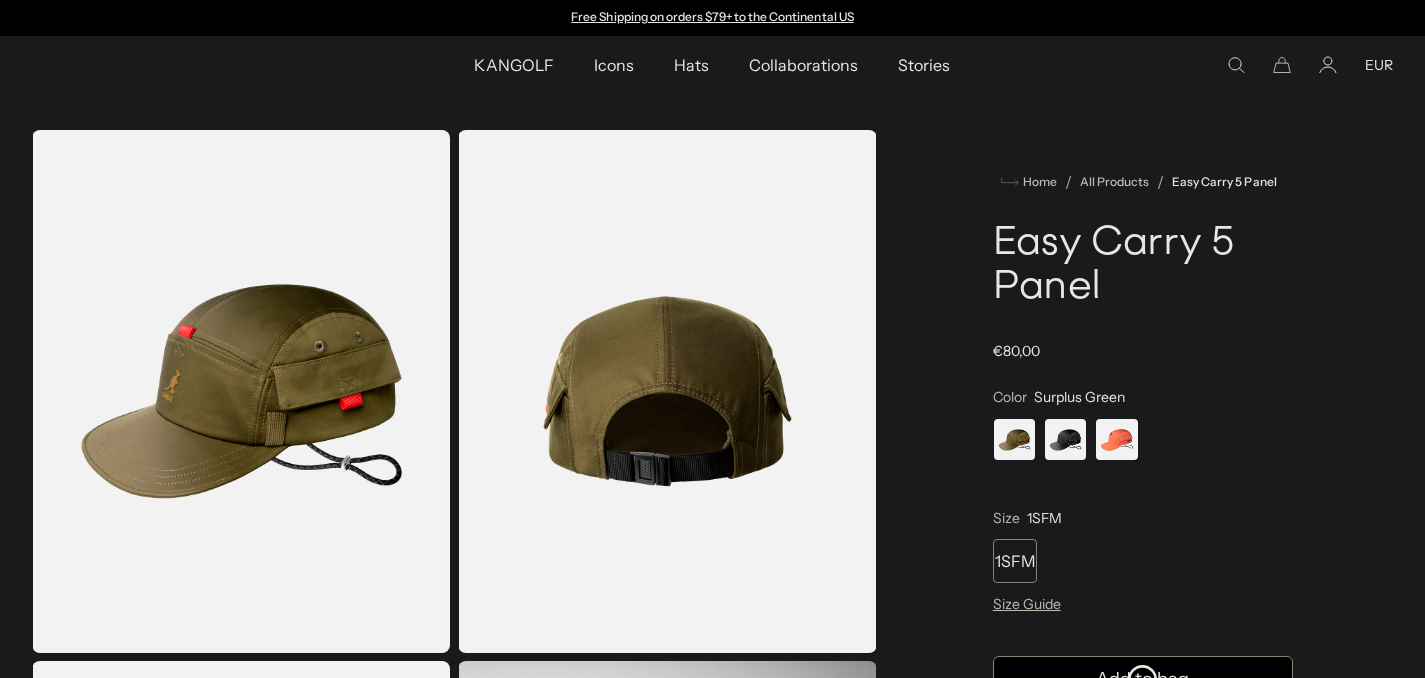 click at bounding box center (1065, 439) 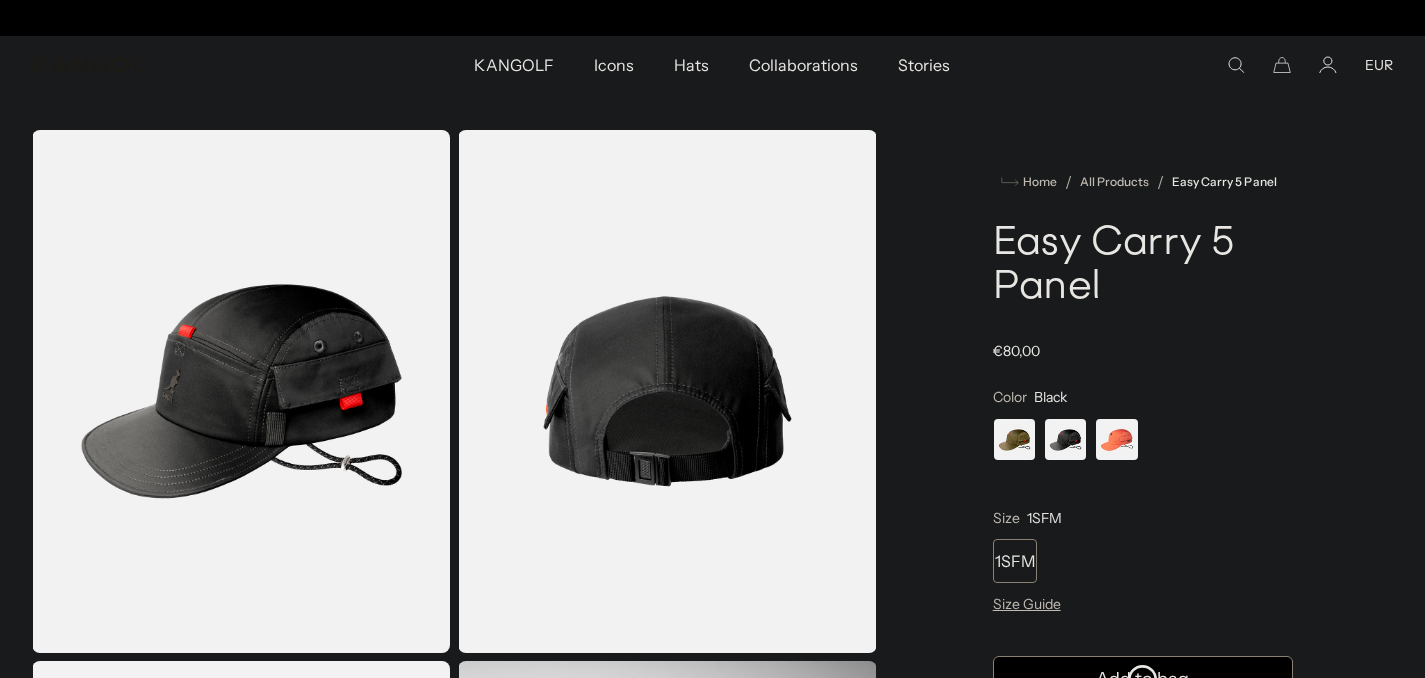 scroll, scrollTop: 0, scrollLeft: 0, axis: both 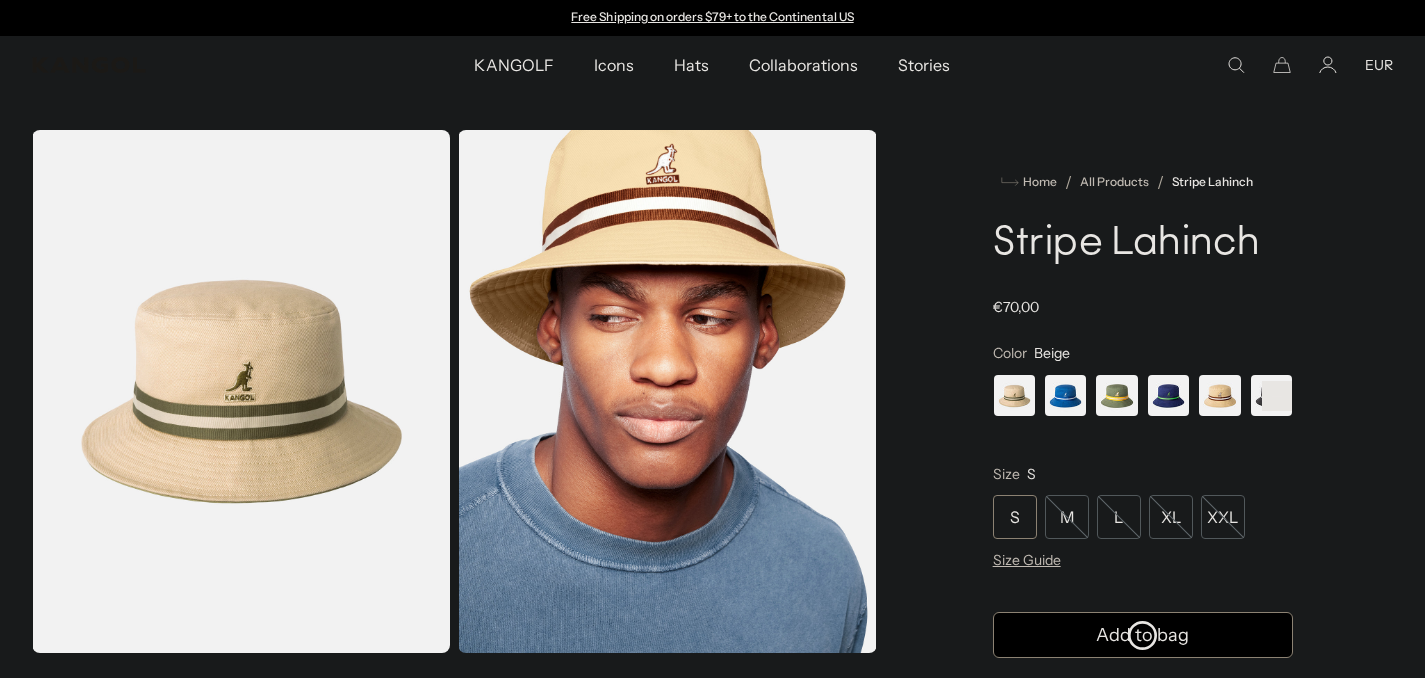 click 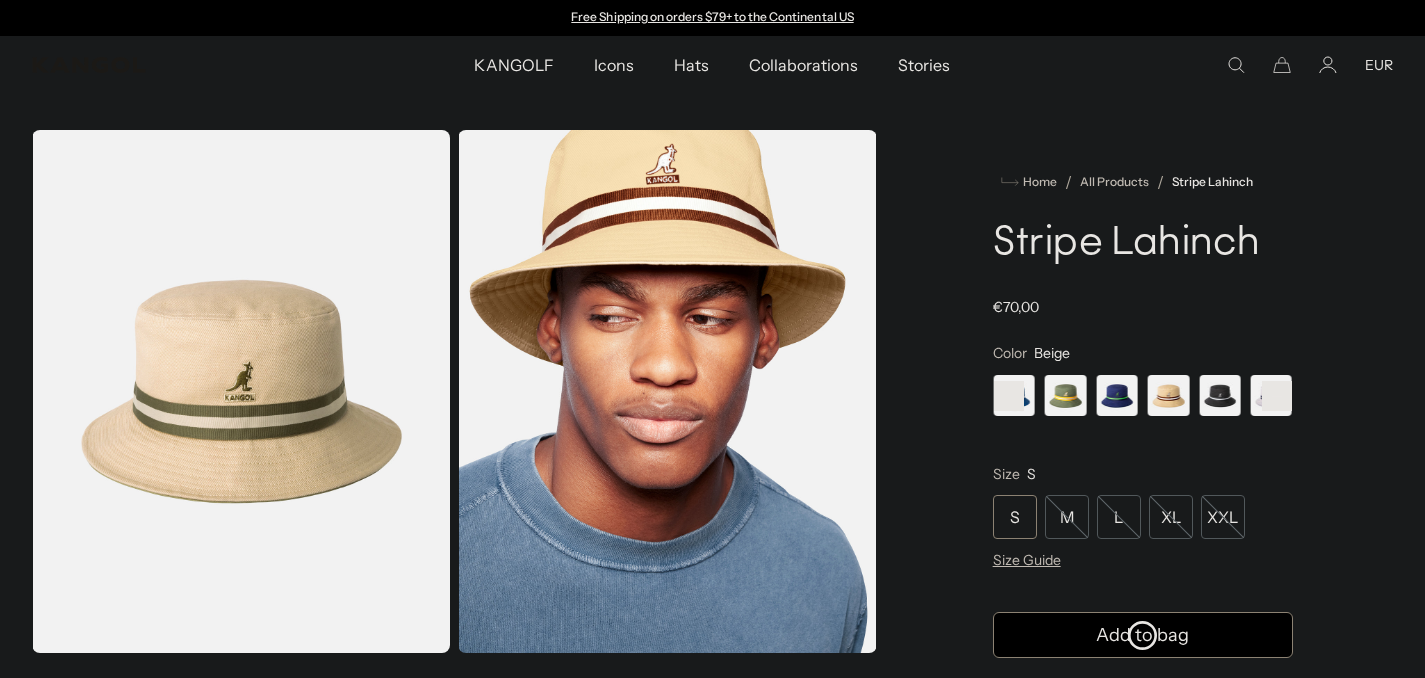 click at bounding box center (1219, 395) 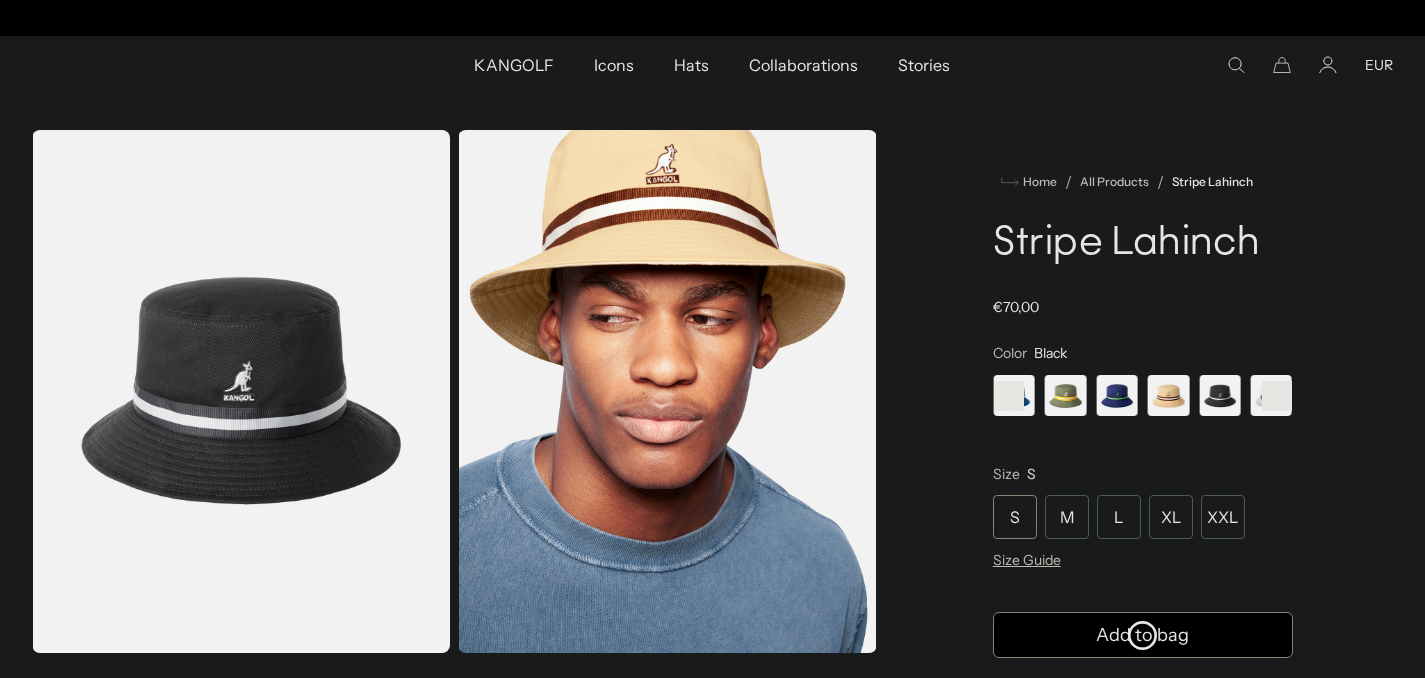 scroll, scrollTop: 0, scrollLeft: 412, axis: horizontal 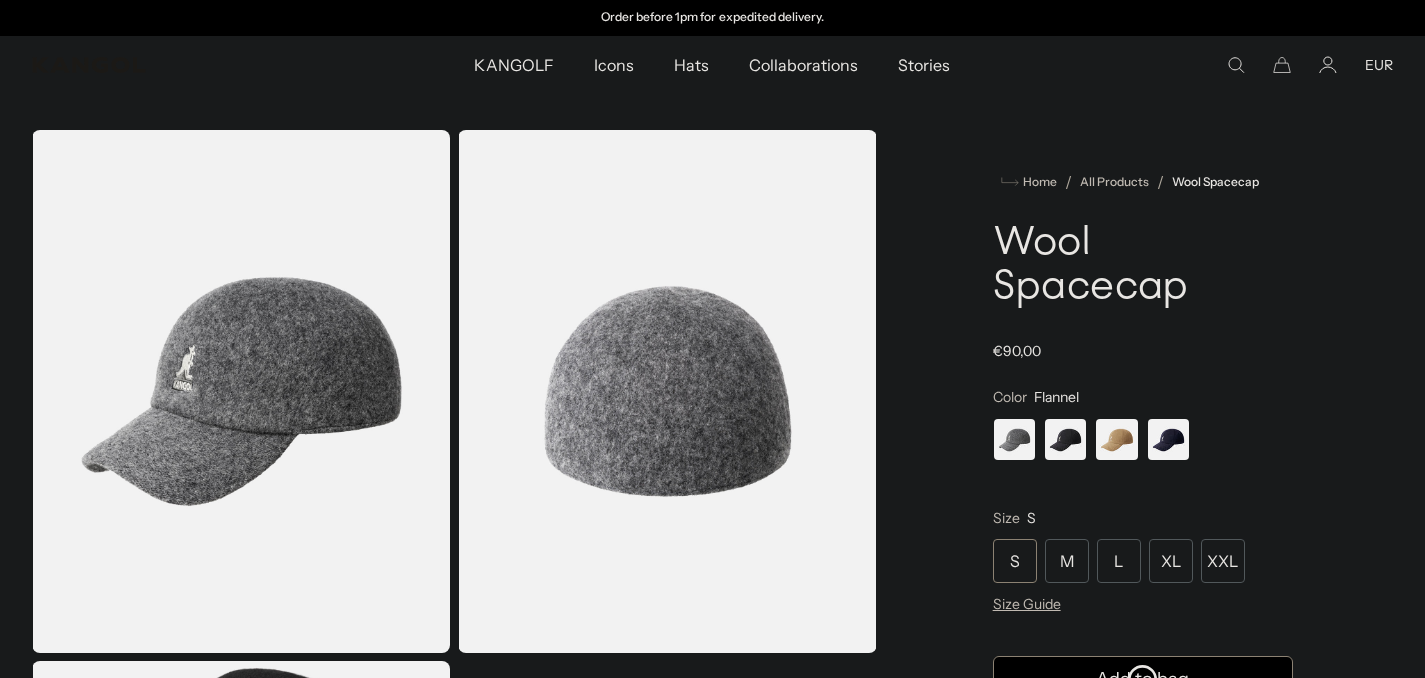 click at bounding box center (1168, 439) 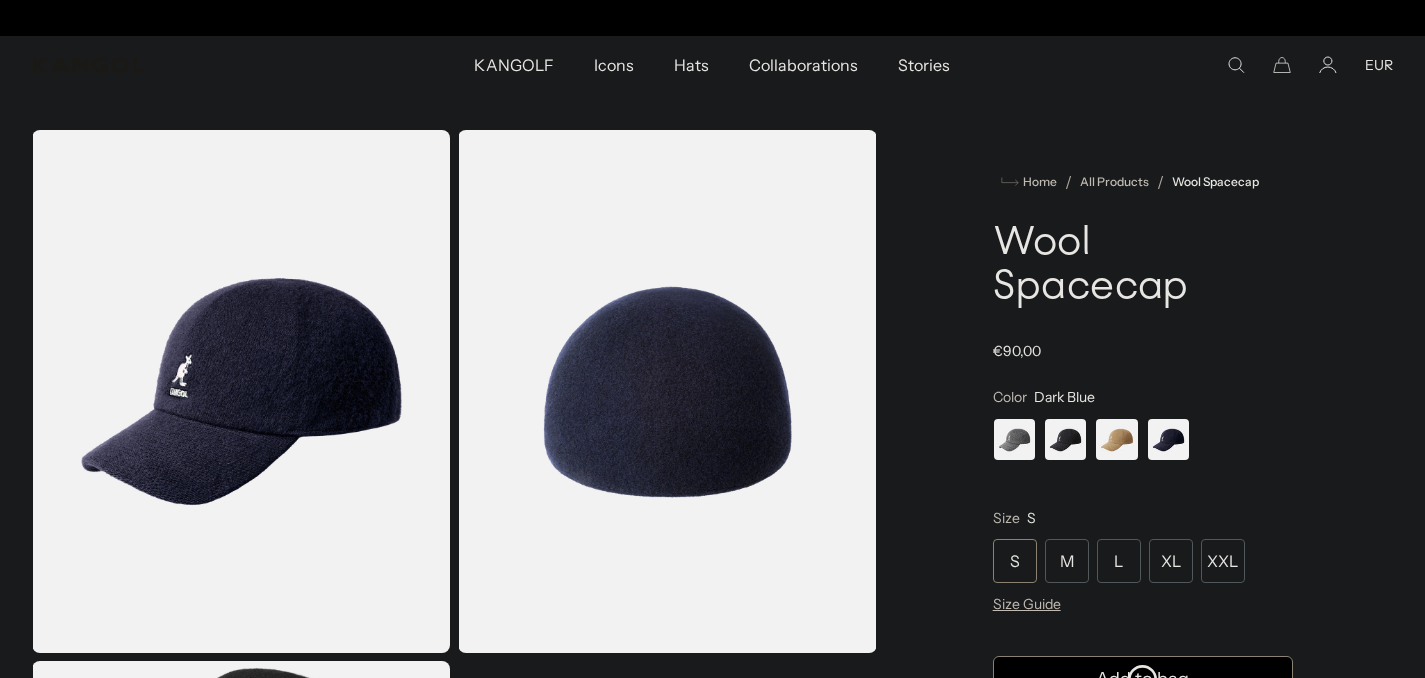 click at bounding box center [1065, 439] 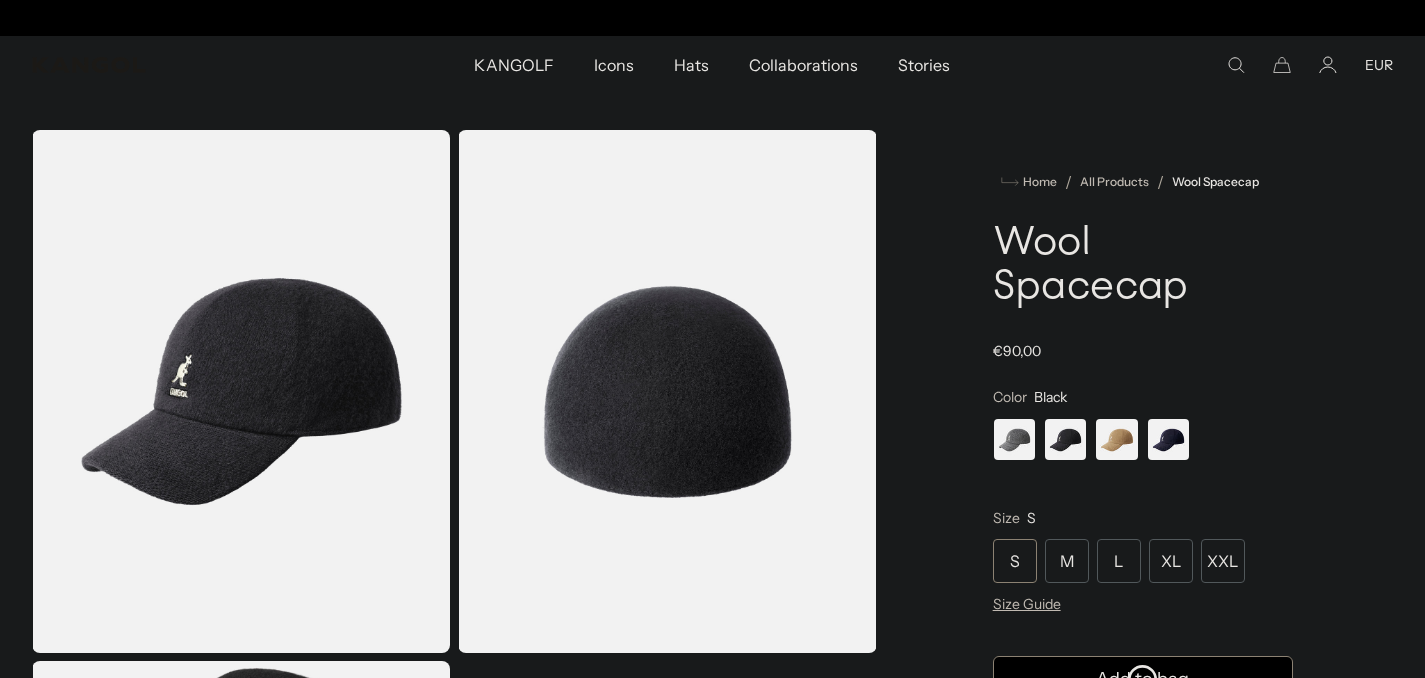 scroll, scrollTop: 0, scrollLeft: 0, axis: both 